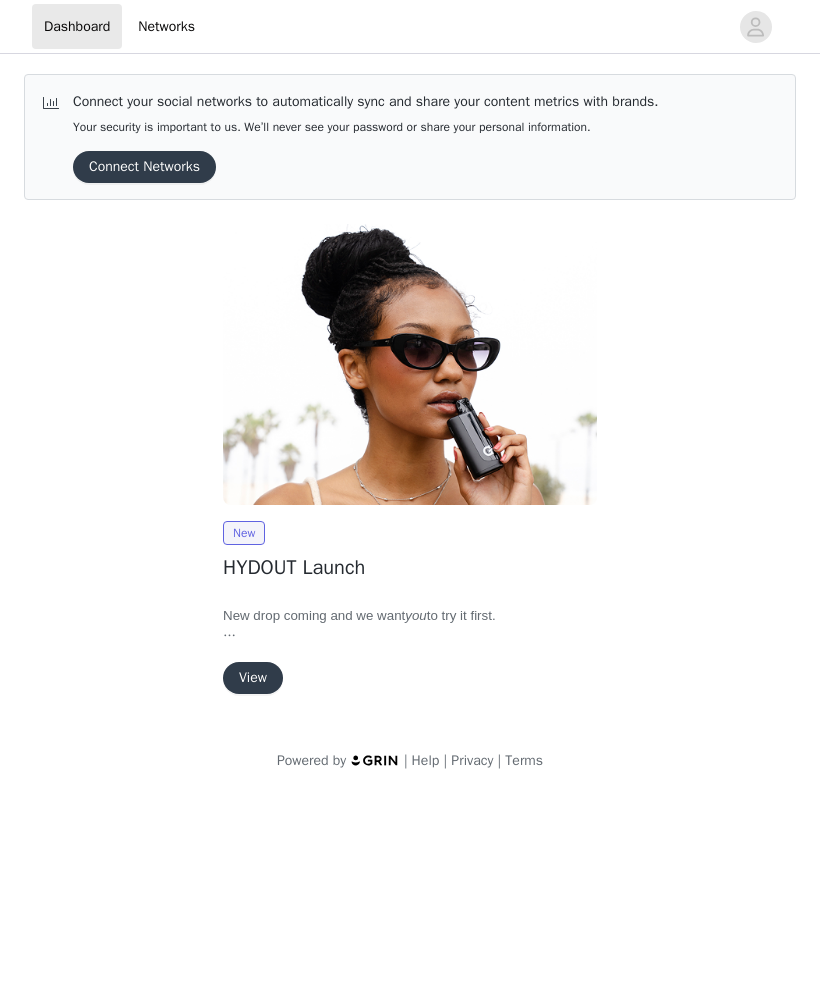 scroll, scrollTop: 0, scrollLeft: 0, axis: both 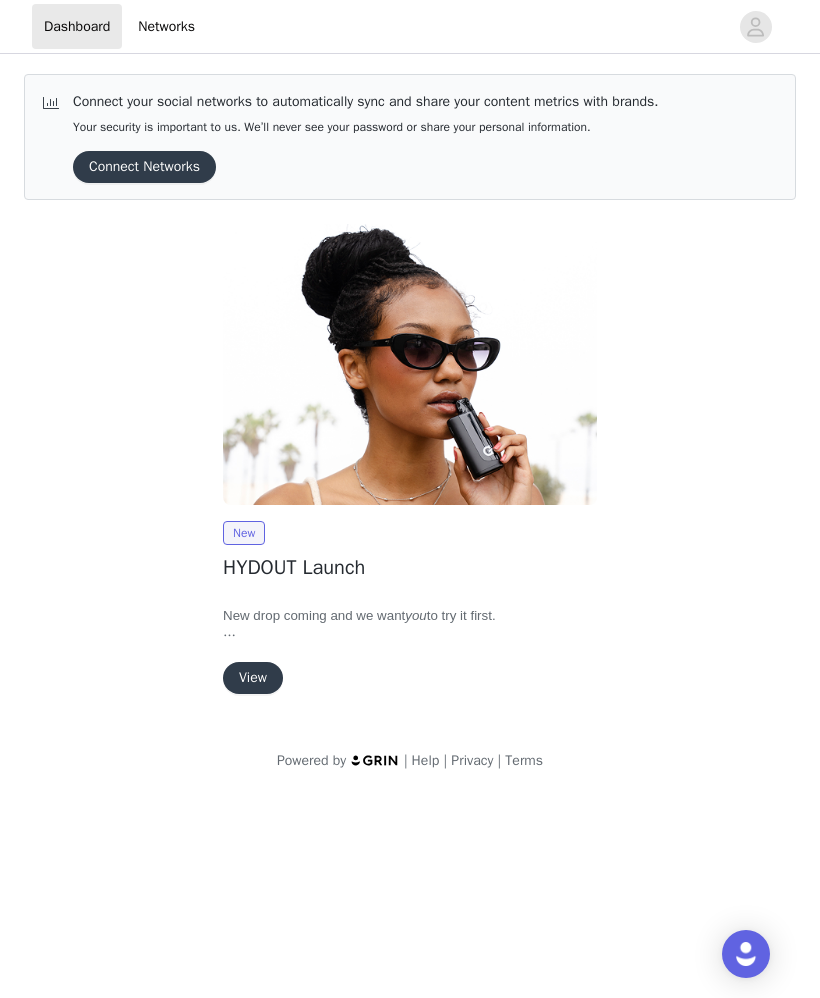 click on "View" at bounding box center [253, 678] 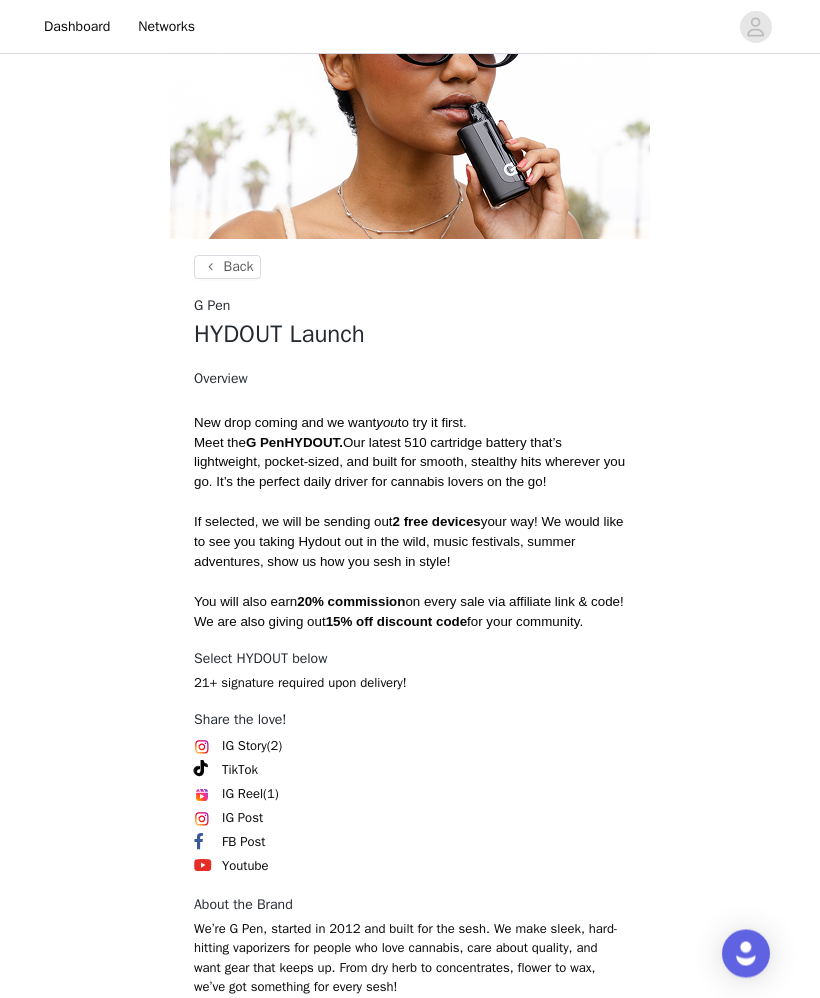 scroll, scrollTop: 181, scrollLeft: 0, axis: vertical 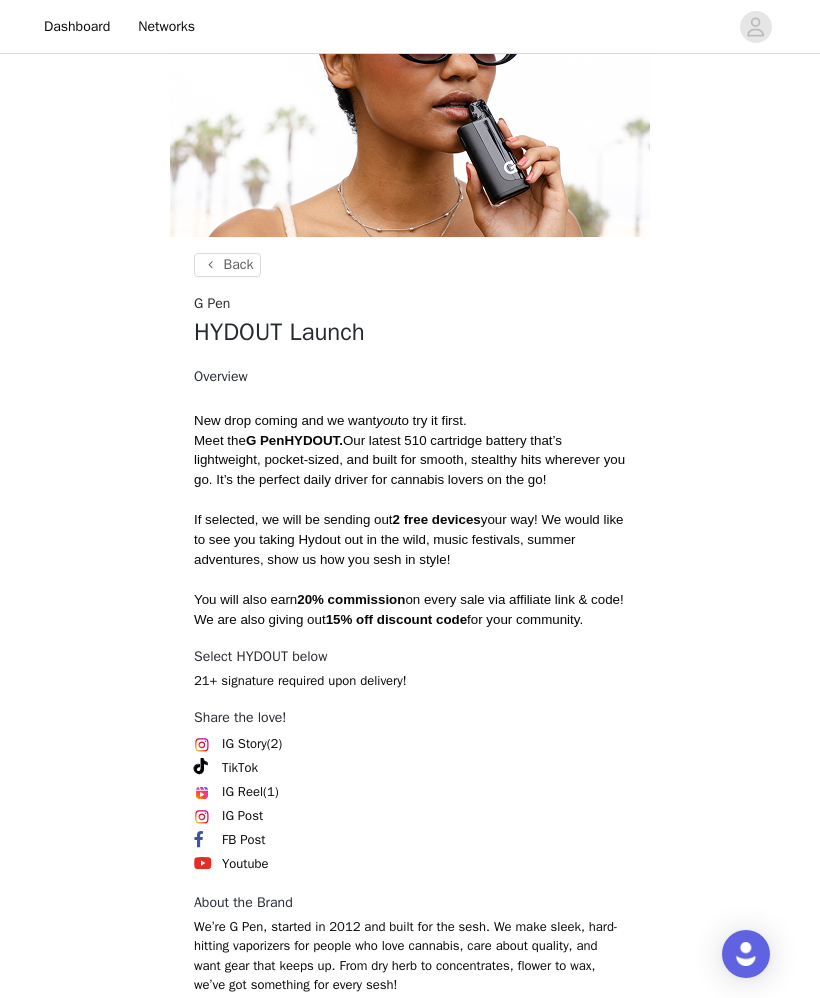 click on "Let's get it" at bounding box center (409, 1083) 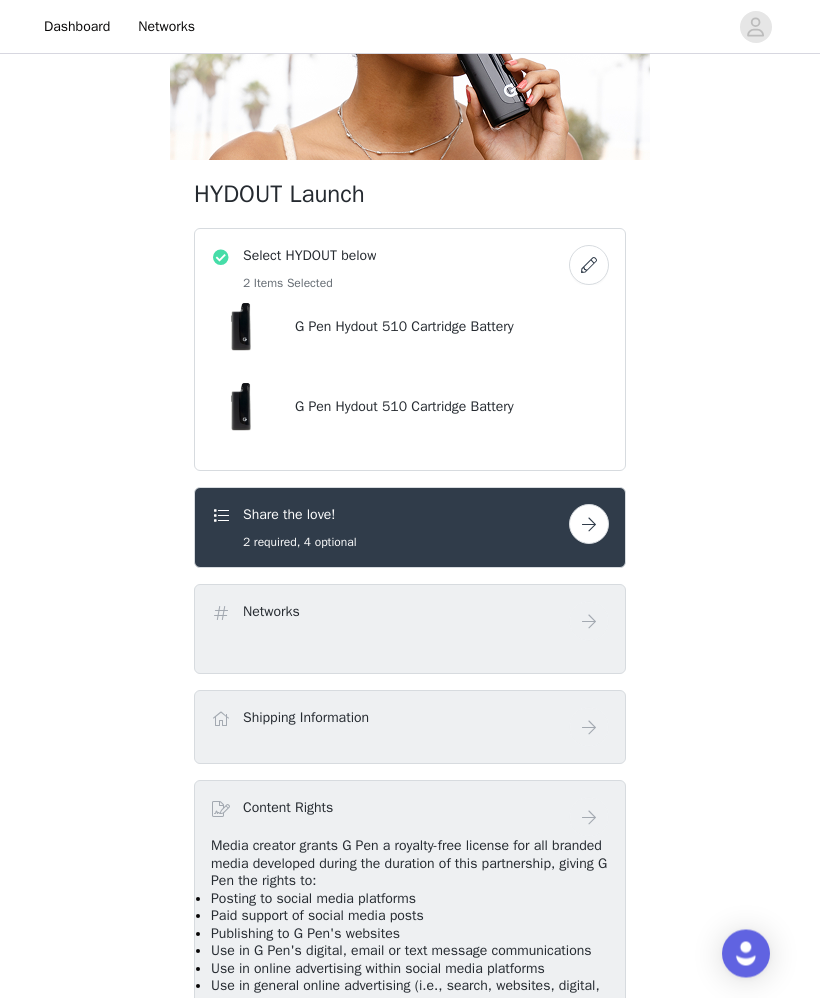 scroll, scrollTop: 259, scrollLeft: 0, axis: vertical 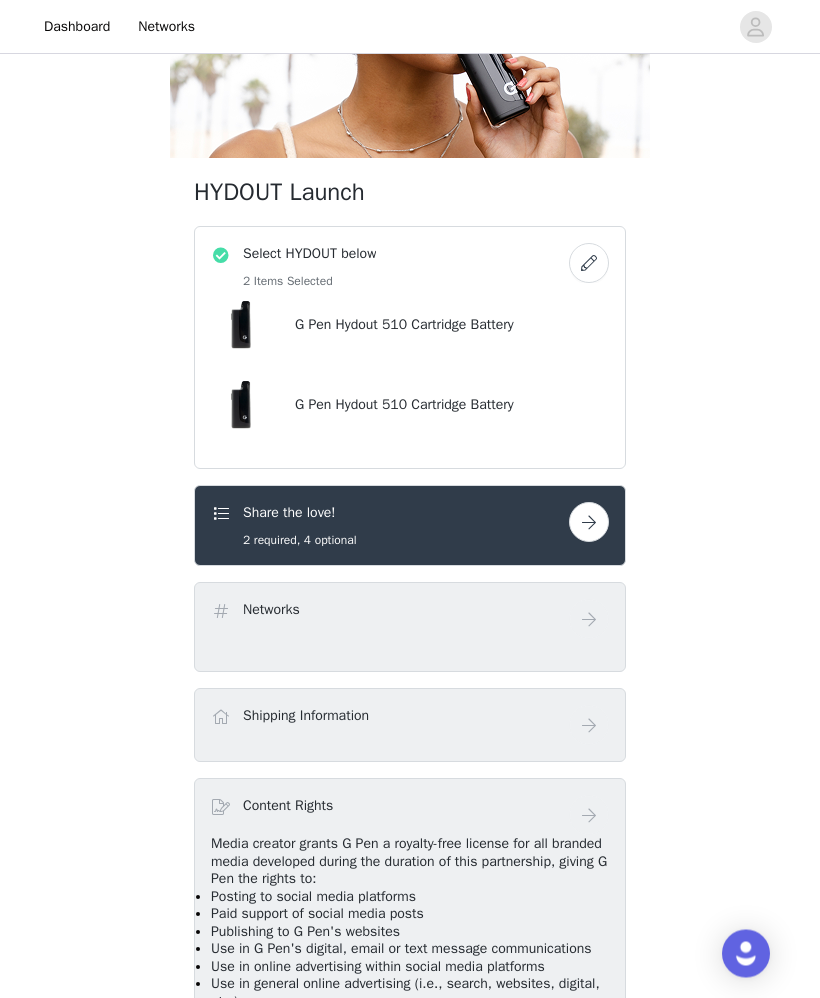 click at bounding box center (589, 523) 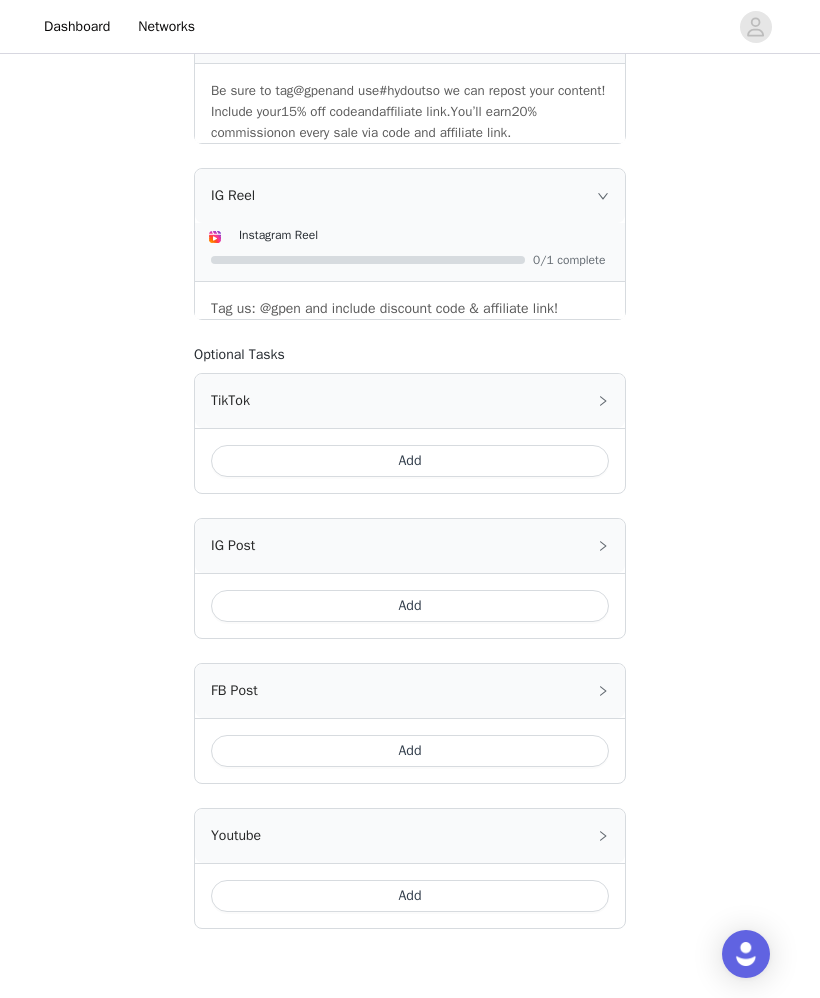 scroll, scrollTop: 677, scrollLeft: 0, axis: vertical 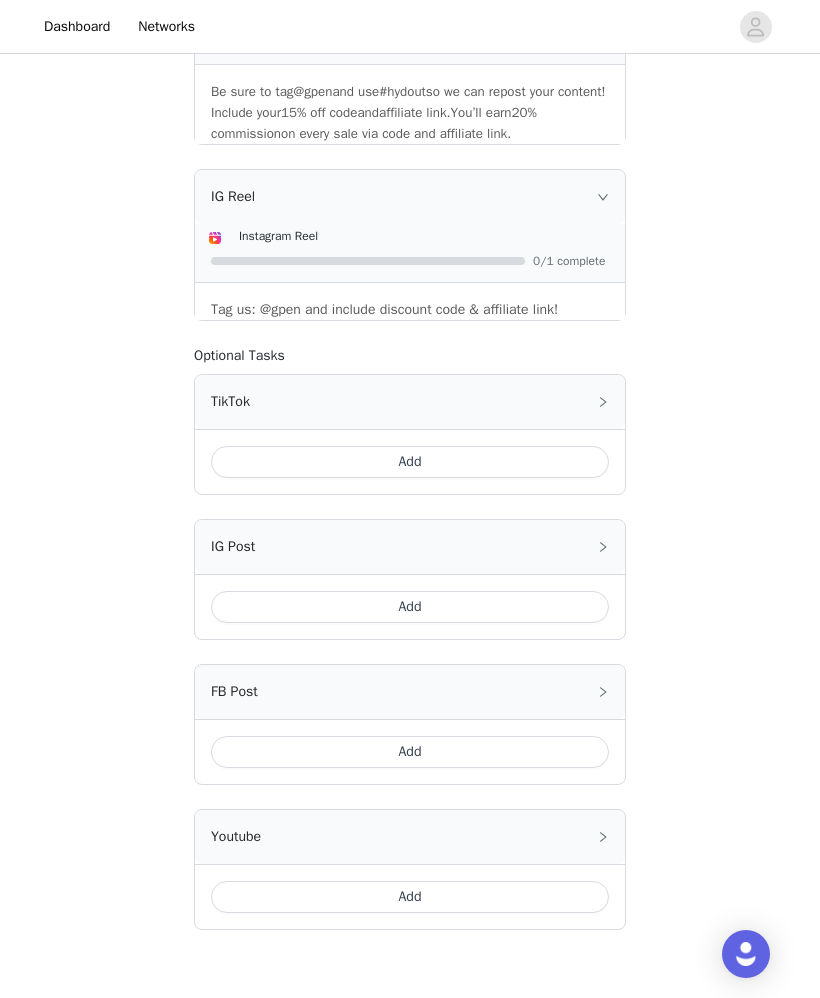 click at bounding box center [479, 1050] 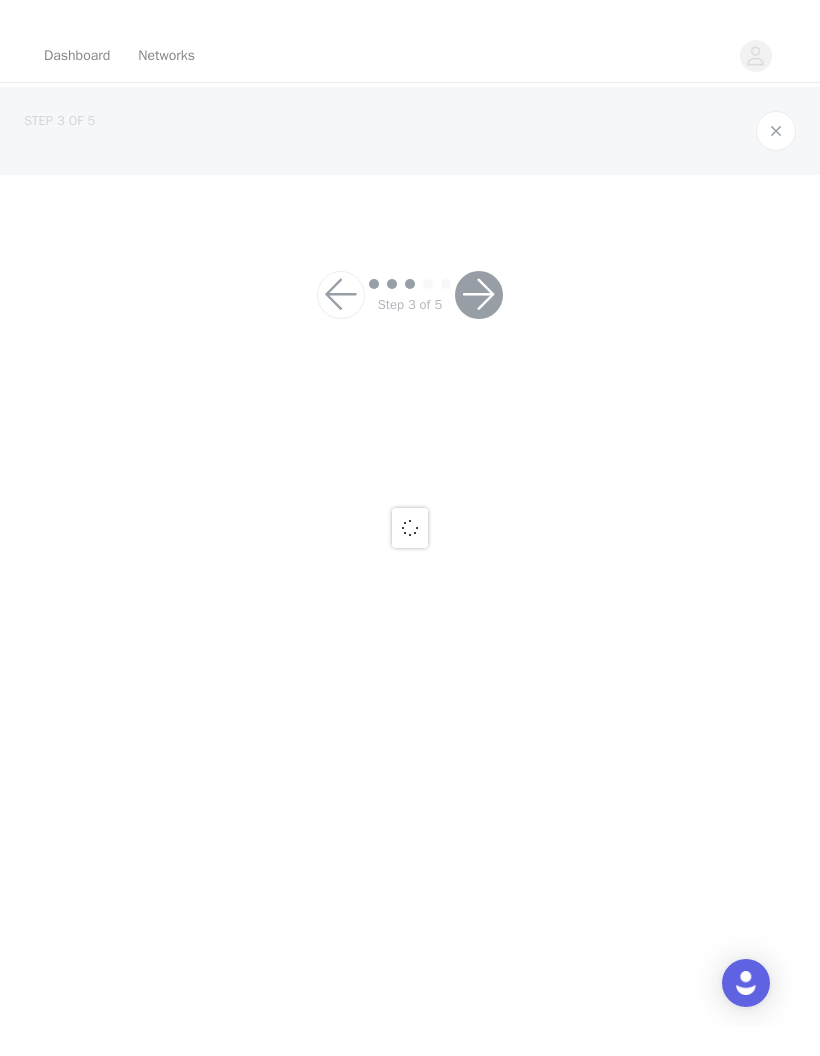 scroll, scrollTop: 0, scrollLeft: 0, axis: both 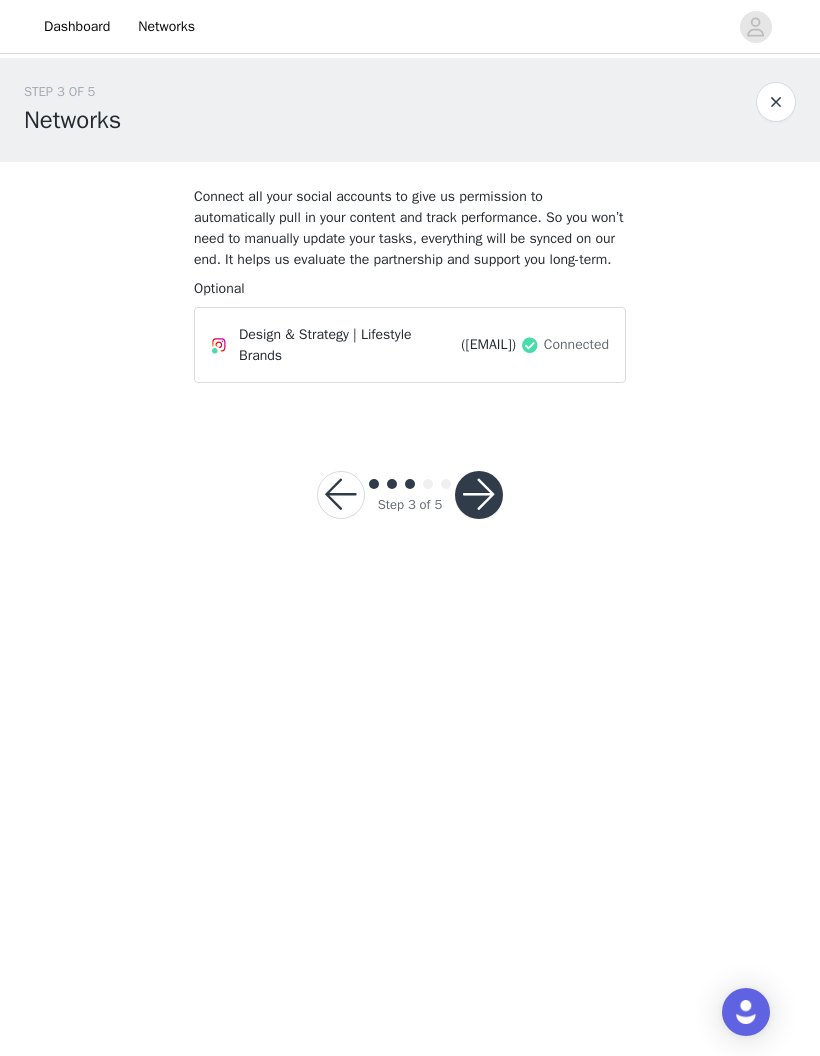 click at bounding box center (479, 495) 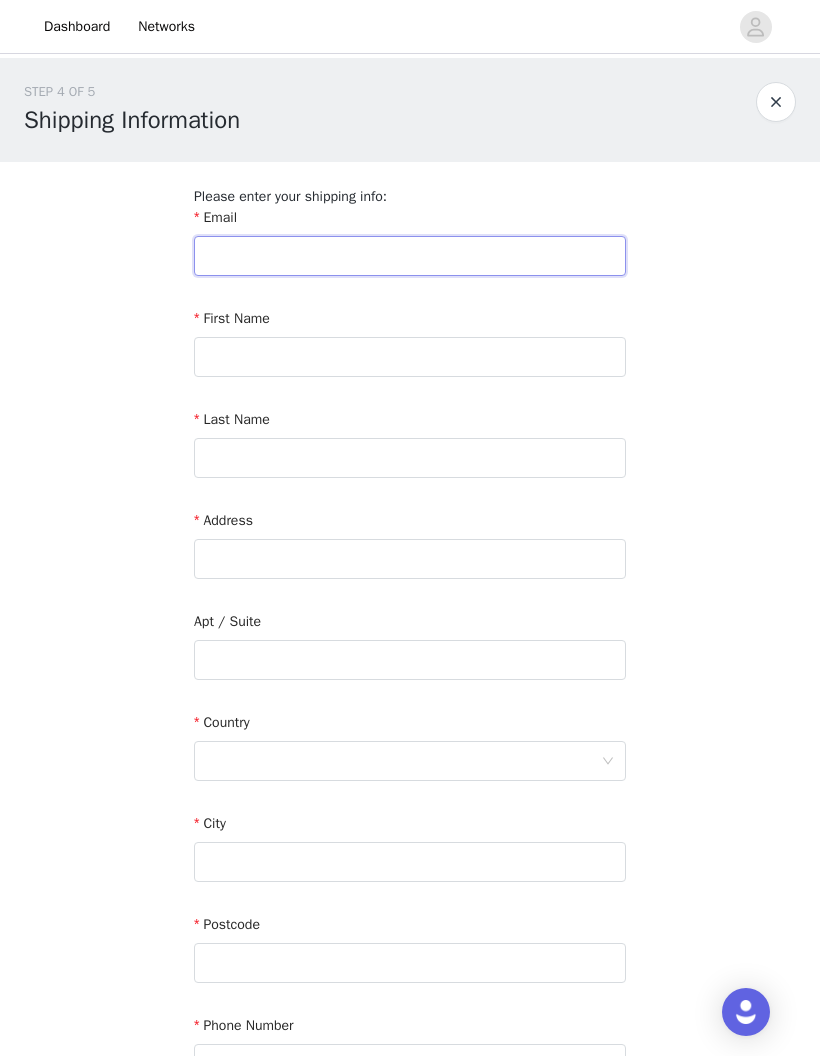 click at bounding box center (410, 256) 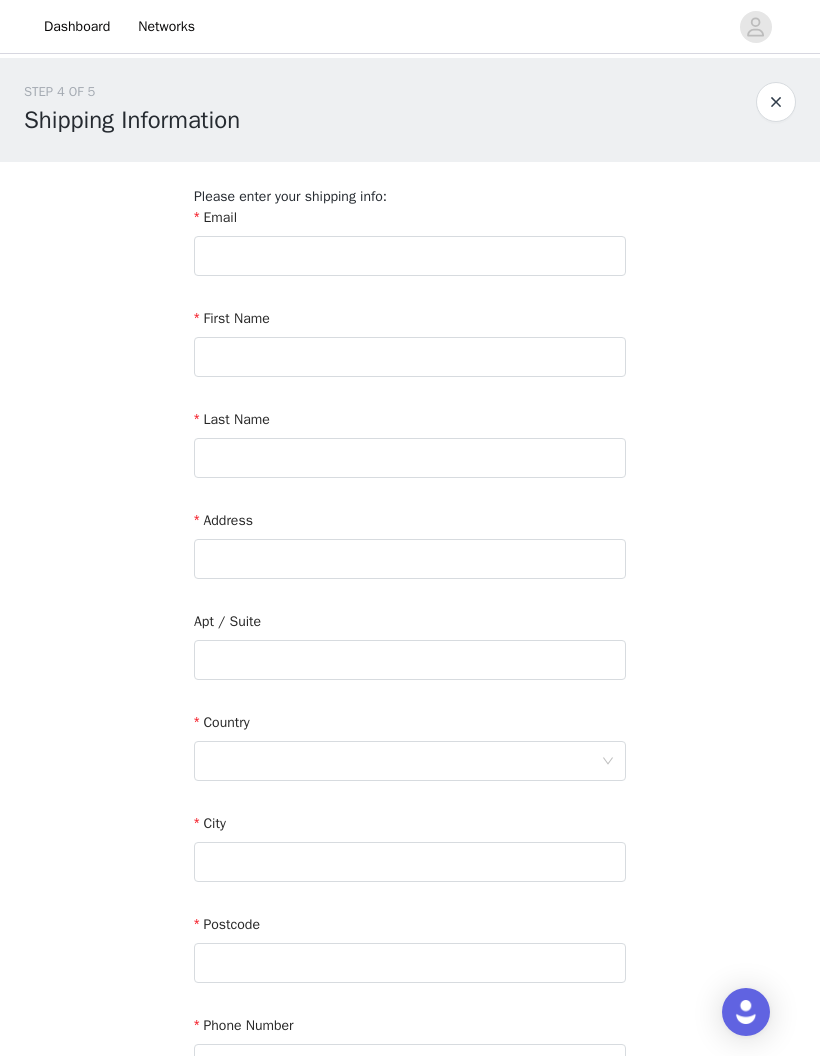 type on "[EMAIL]" 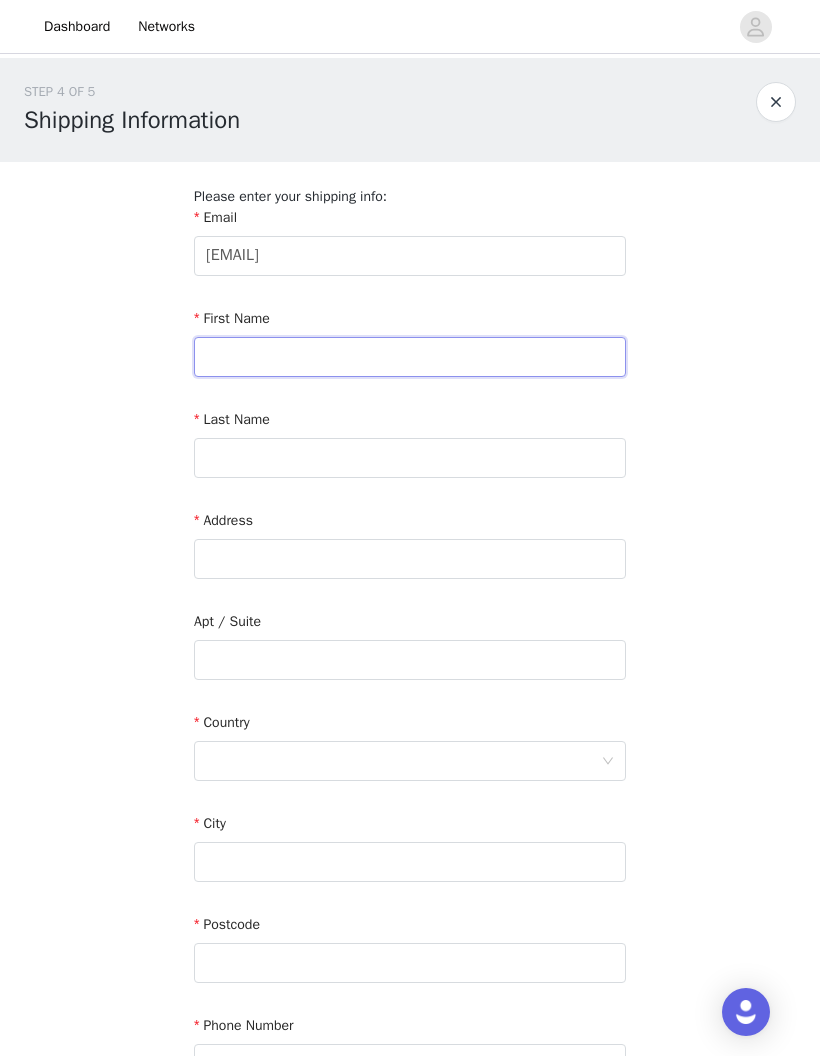 type on "[FIRST]" 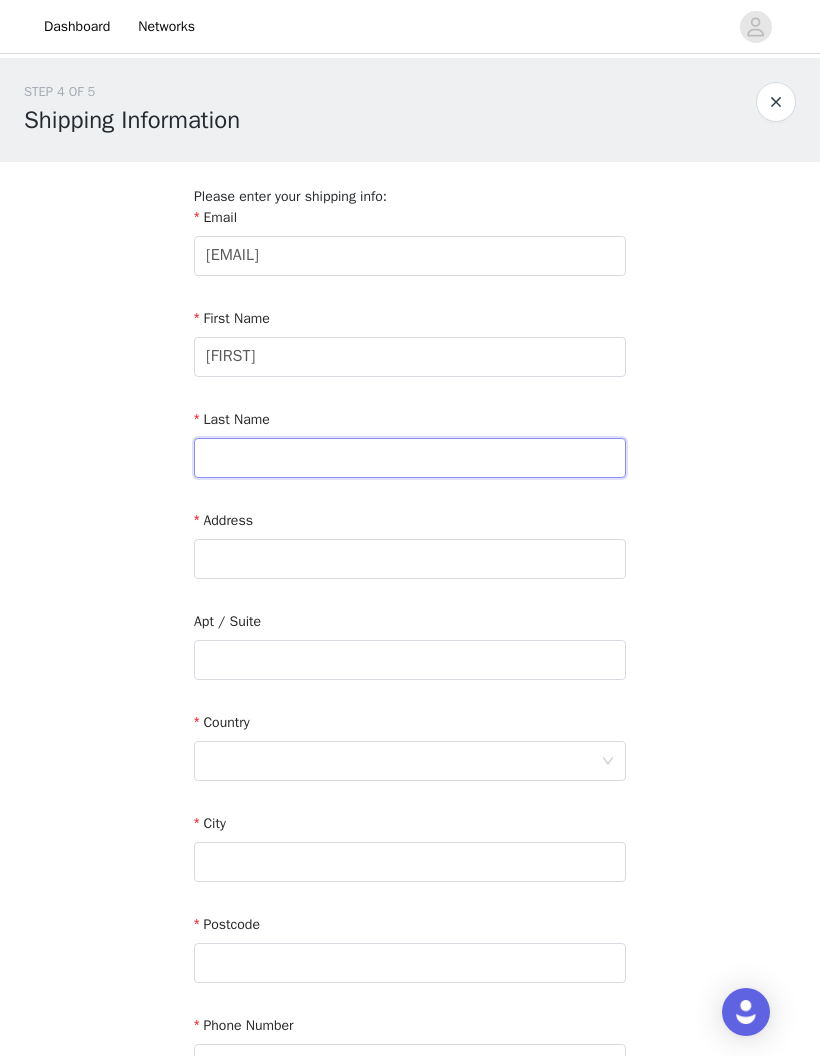 type on "[LAST]" 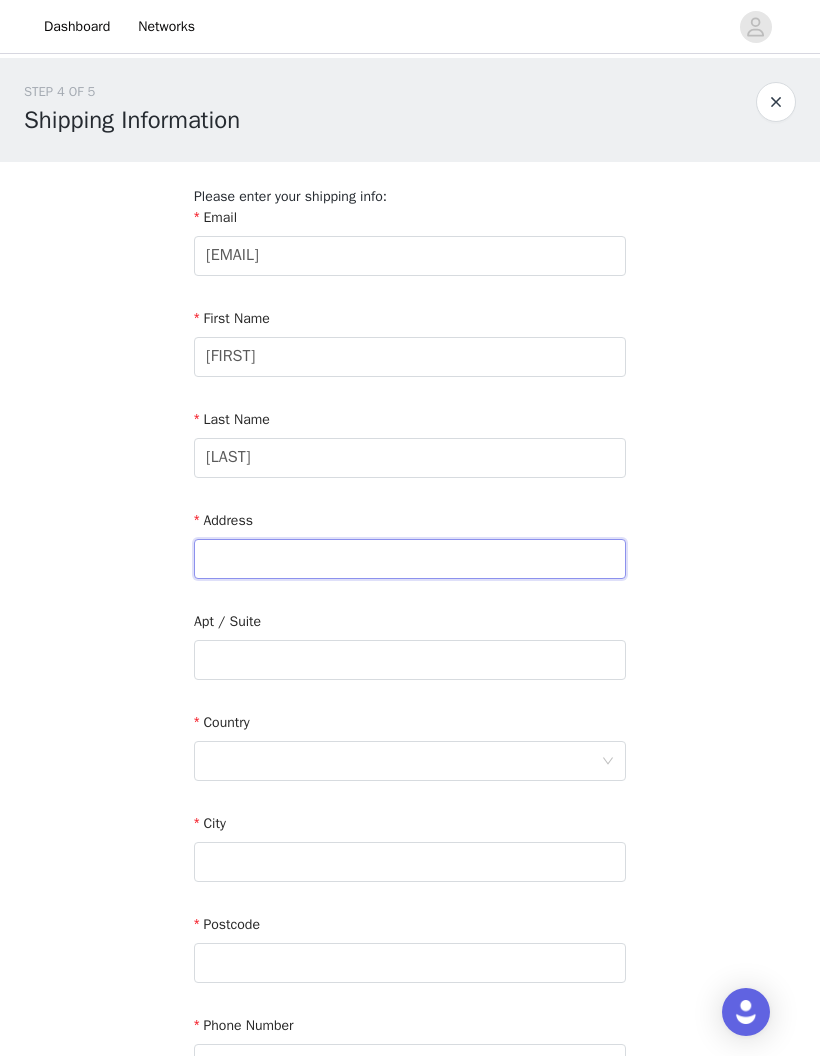 type on "[NUMBER] [STREET]" 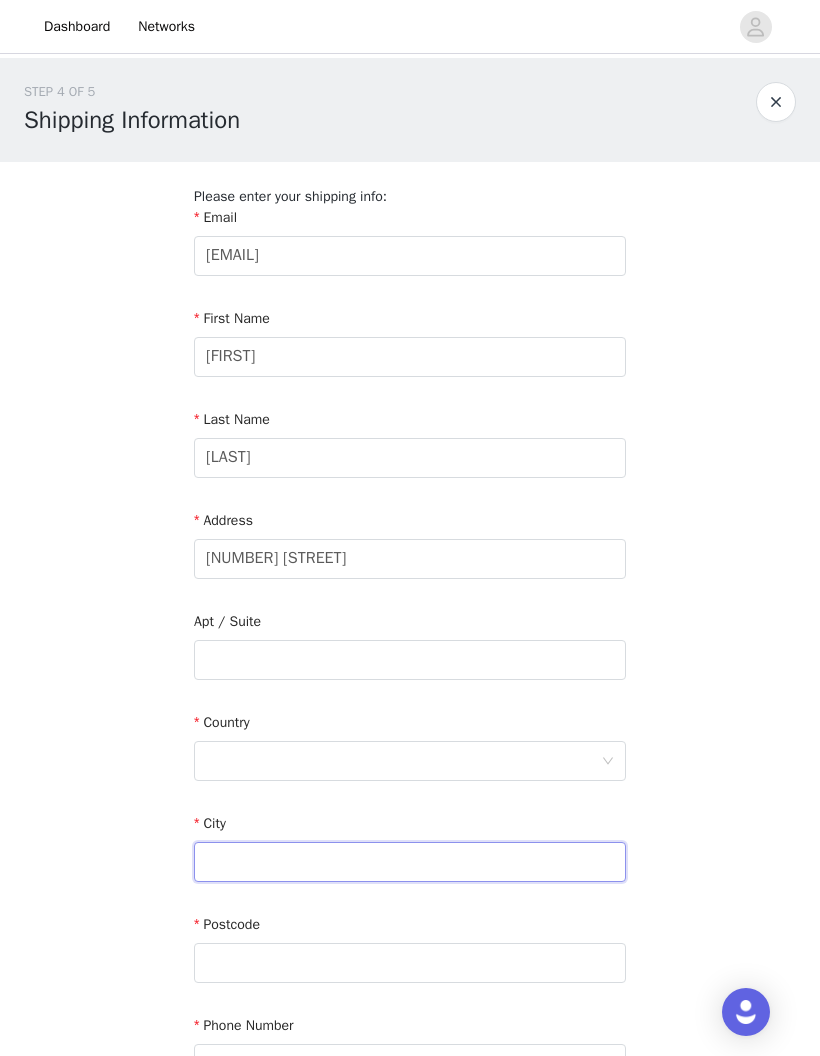 type on "[CITY]" 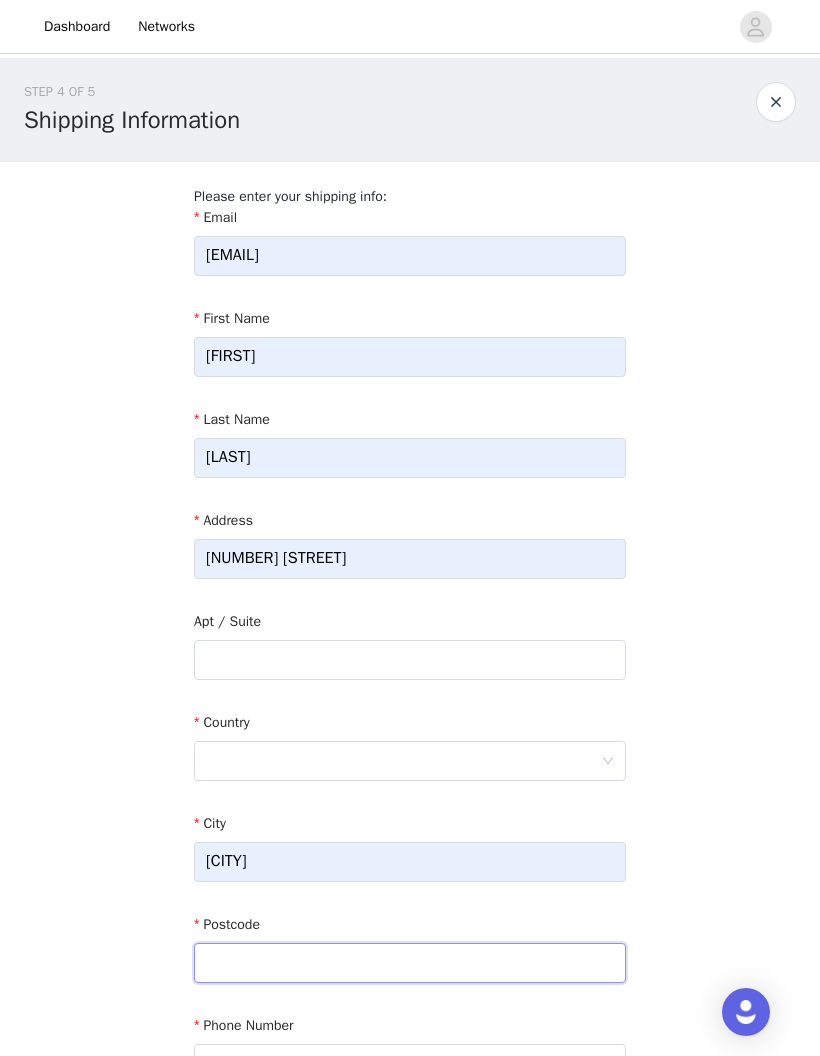 type on "[POSTAL_CODE]" 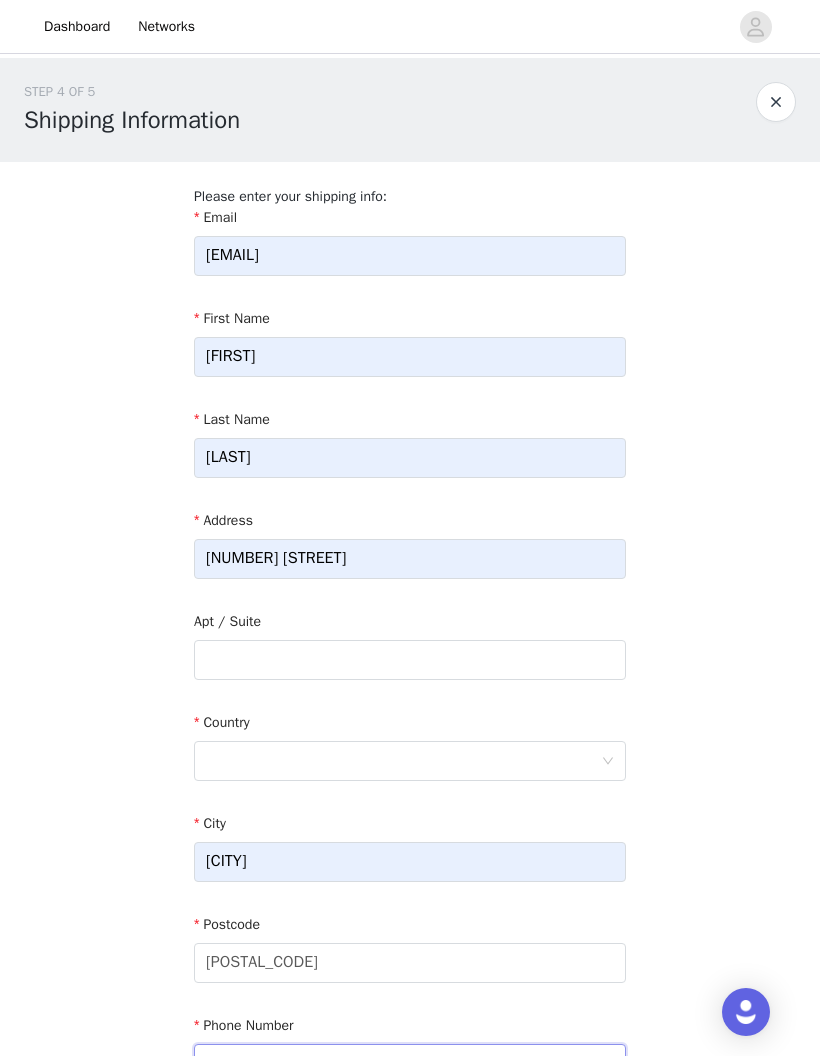 type on "[PHONE]" 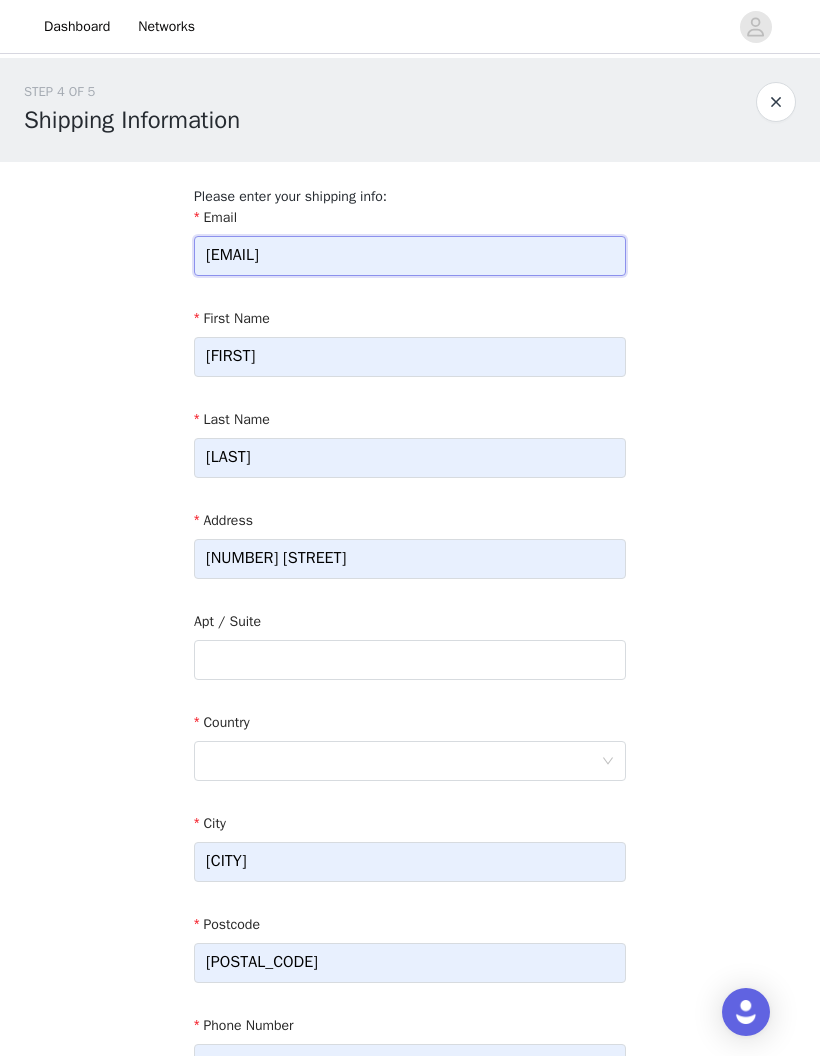 click on "[EMAIL]" at bounding box center [410, 256] 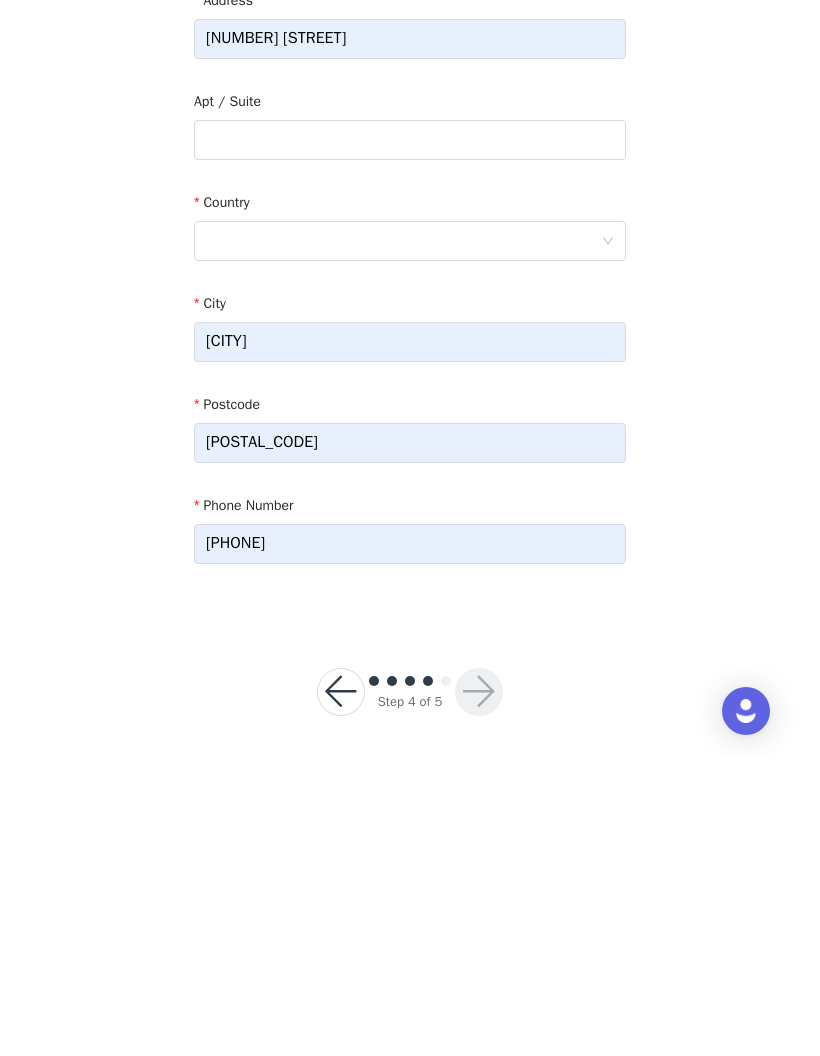 scroll, scrollTop: 227, scrollLeft: 0, axis: vertical 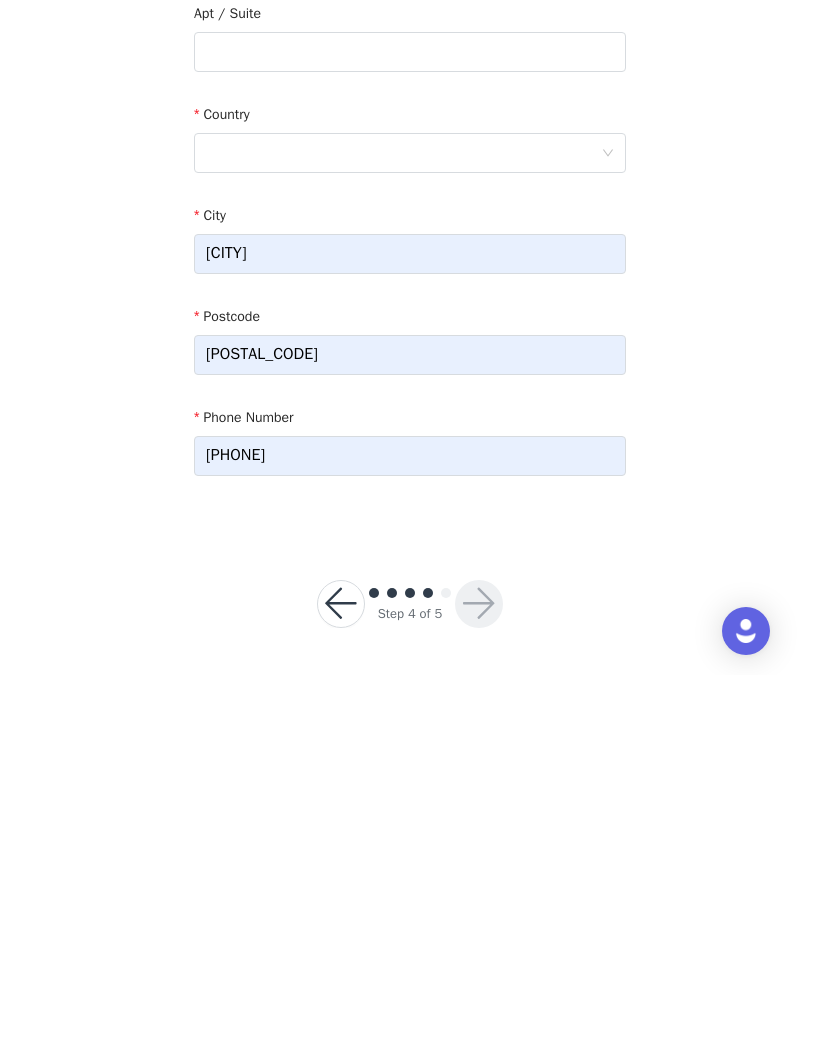 type on "[EMAIL]" 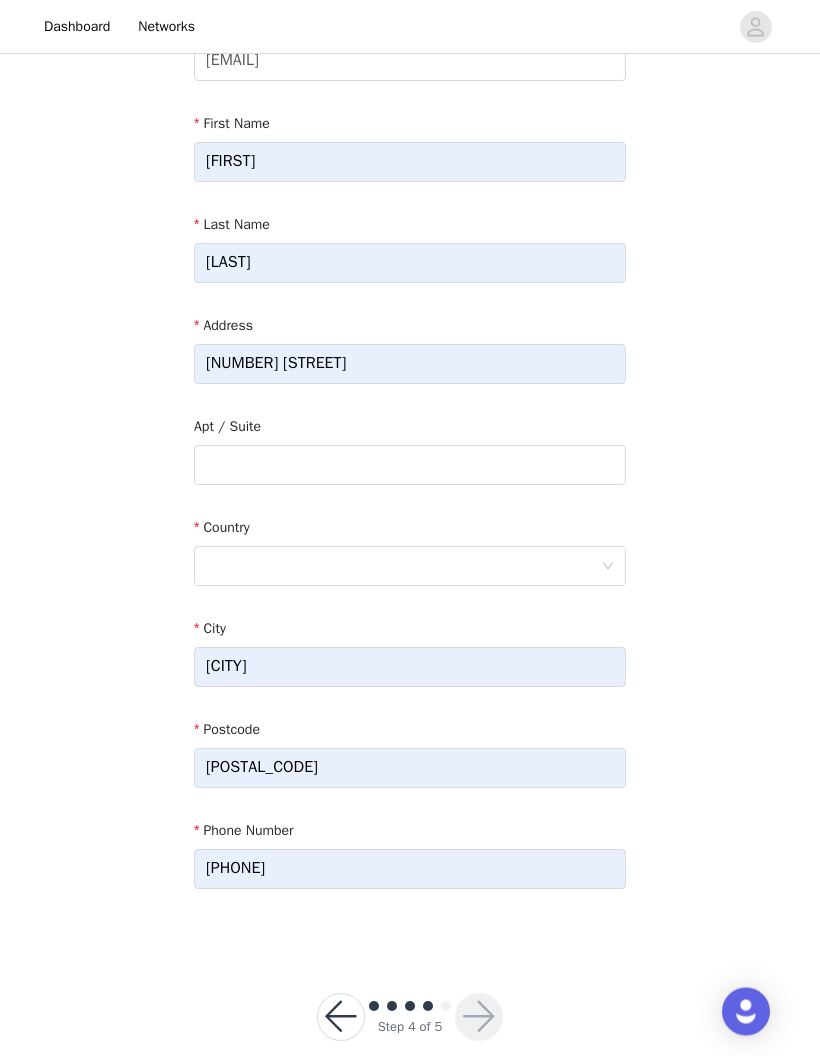 scroll, scrollTop: 188, scrollLeft: 0, axis: vertical 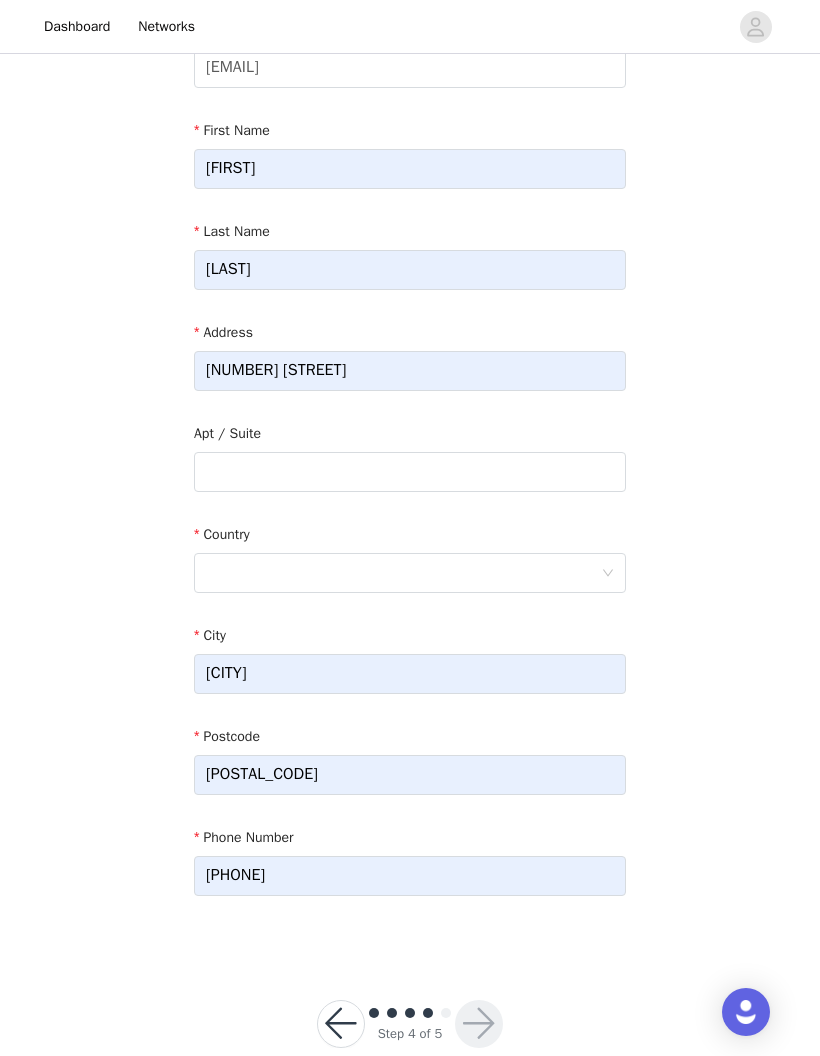 click at bounding box center (403, 573) 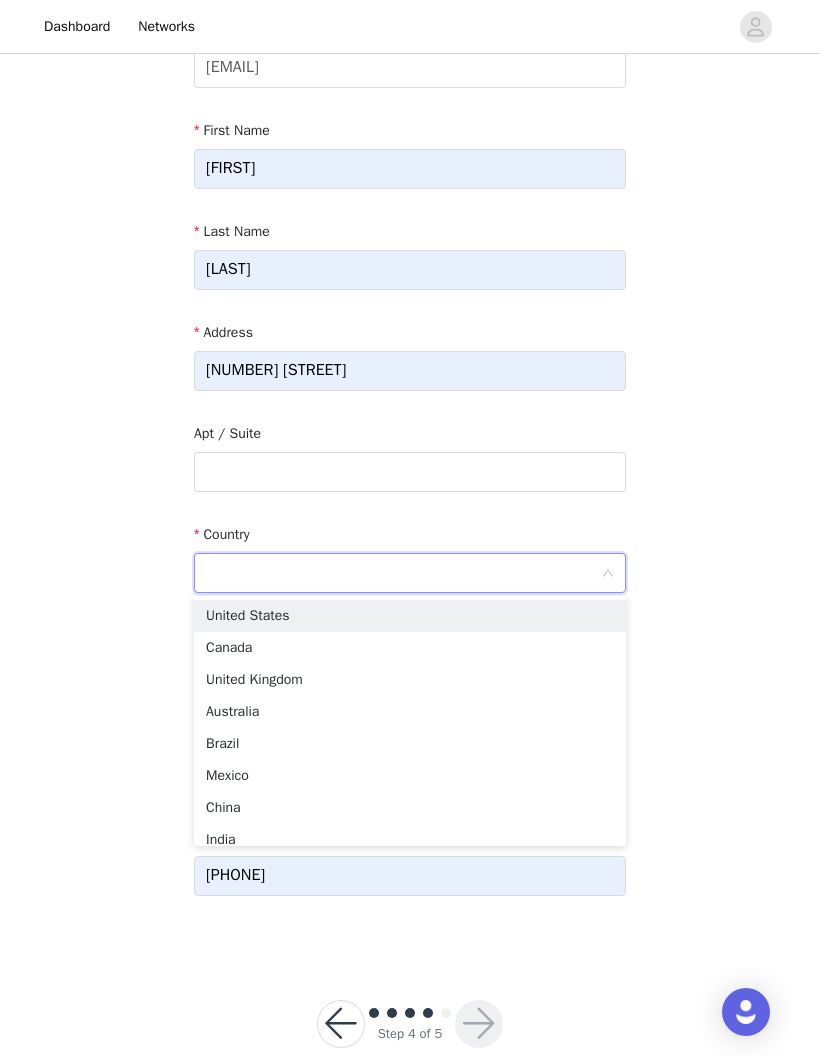 click on "United States" at bounding box center [410, 616] 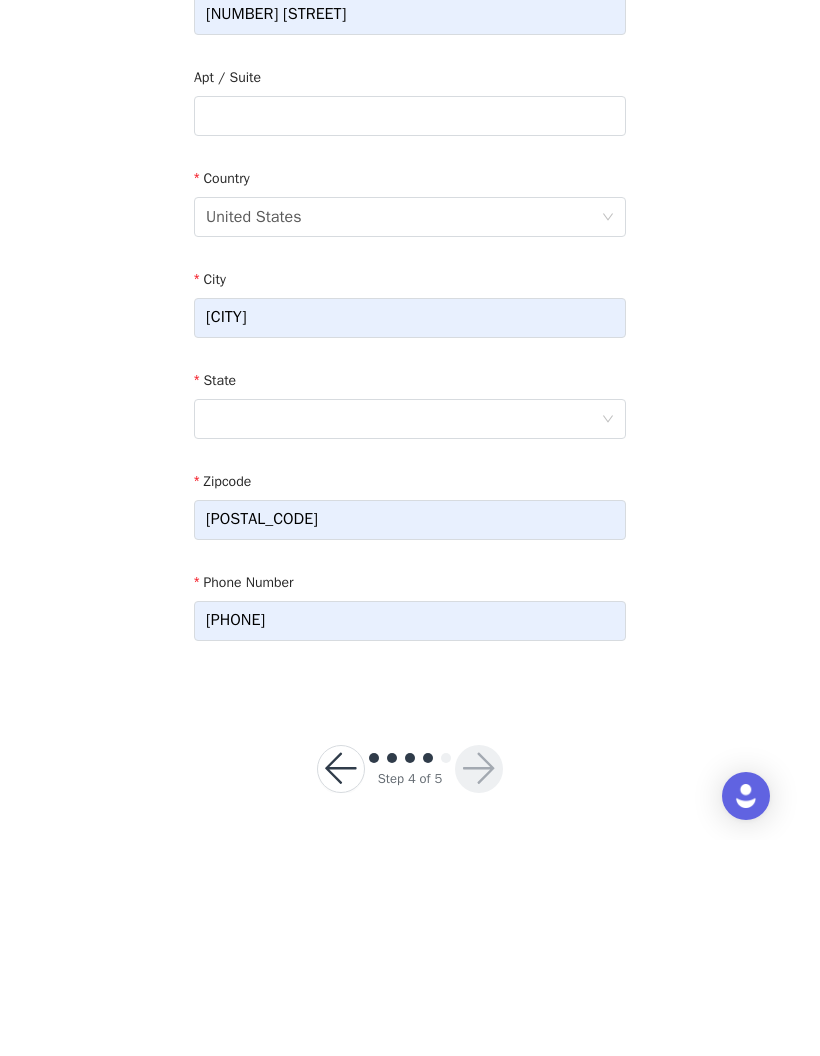 scroll, scrollTop: 329, scrollLeft: 0, axis: vertical 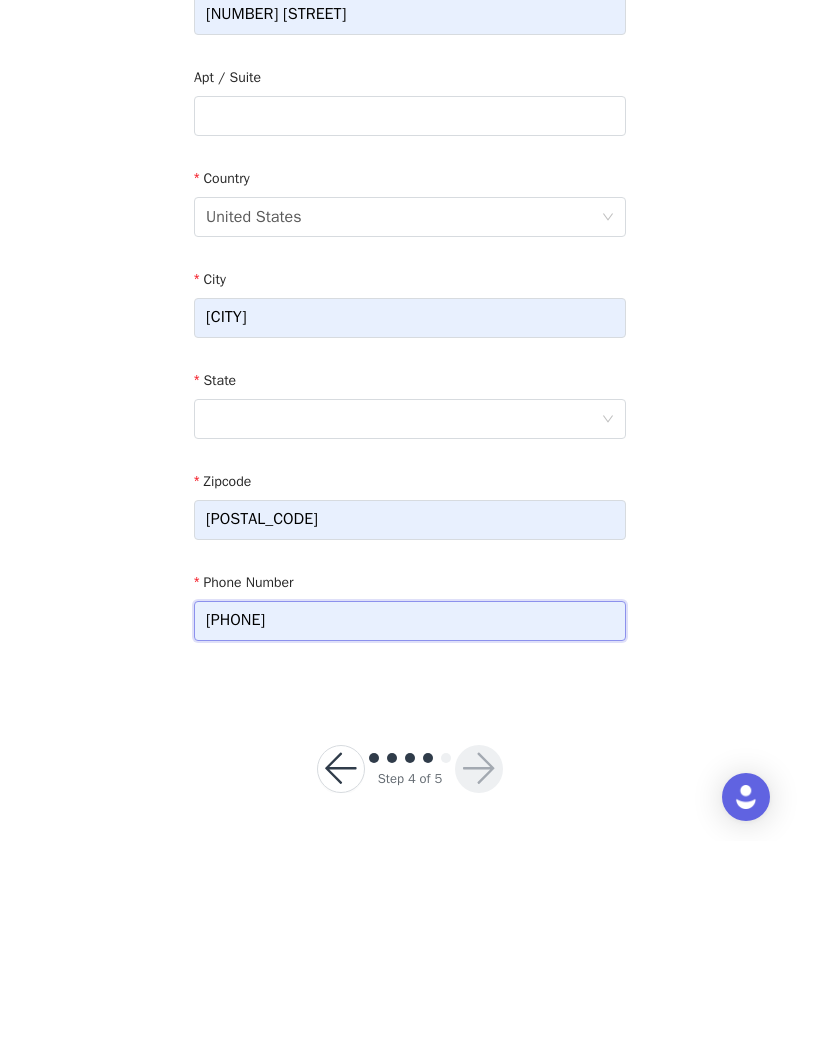click on "[PHONE]" at bounding box center [410, 836] 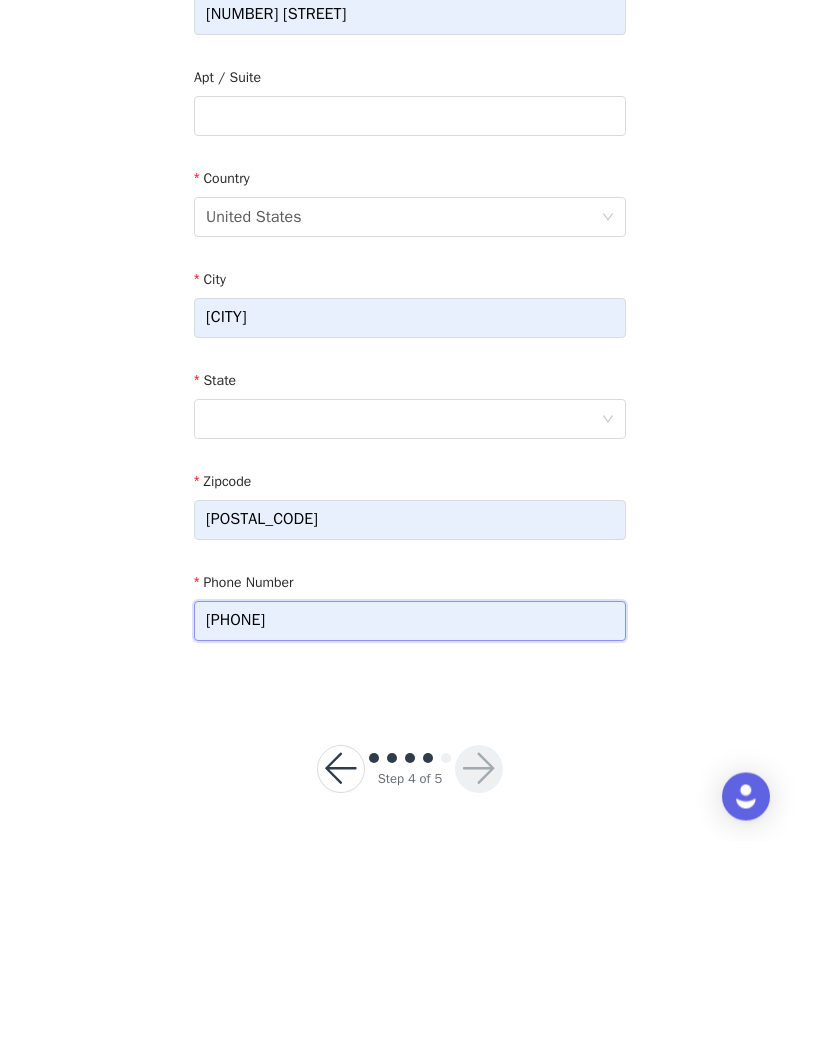 click on "[PHONE]" at bounding box center (410, 837) 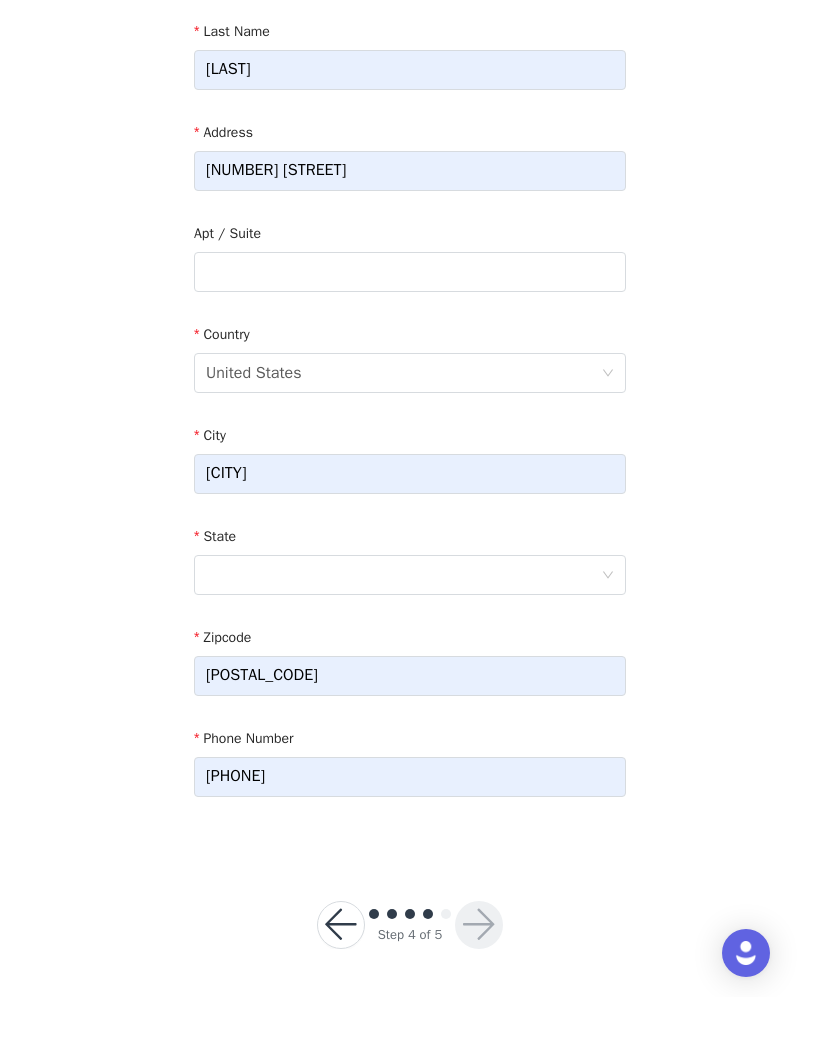click at bounding box center (403, 634) 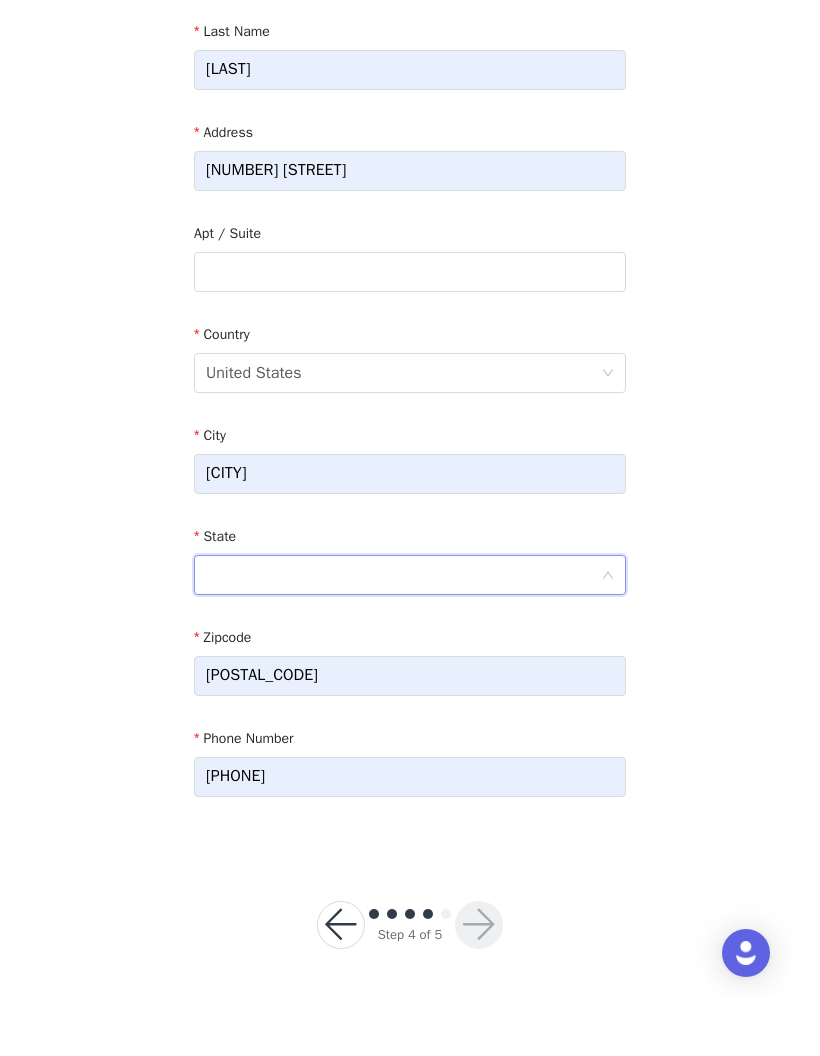 scroll, scrollTop: 328, scrollLeft: 0, axis: vertical 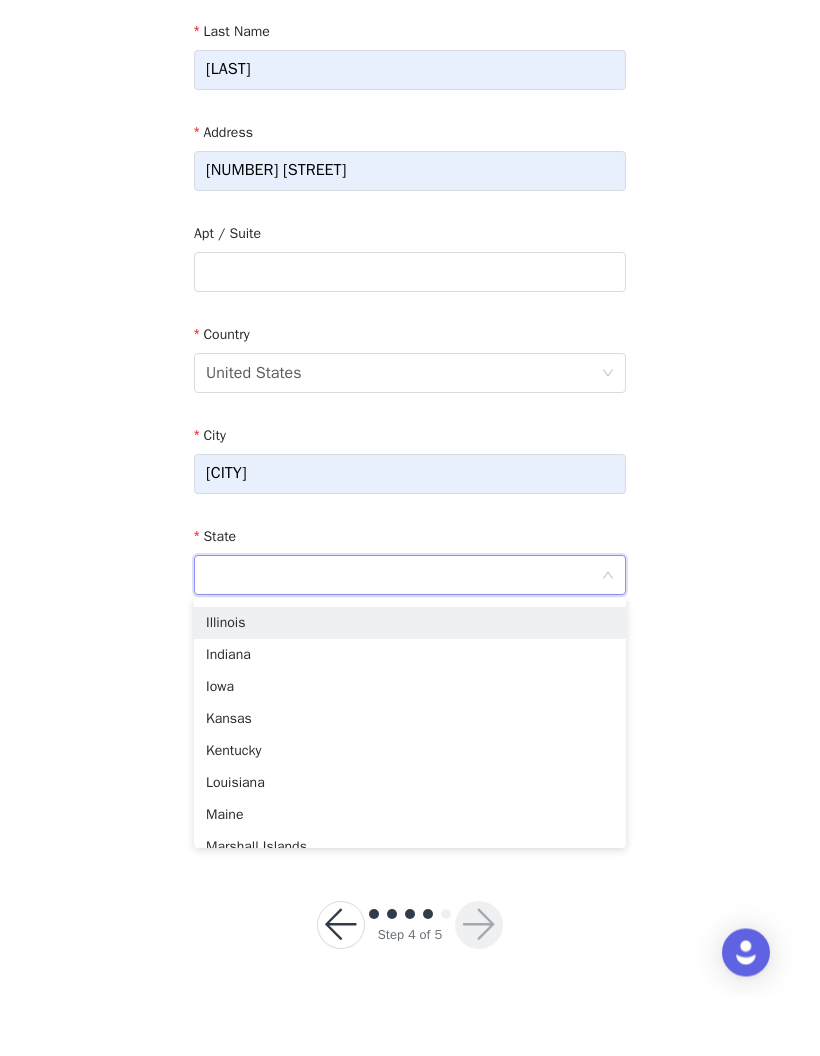 click on "Illinois" at bounding box center [410, 683] 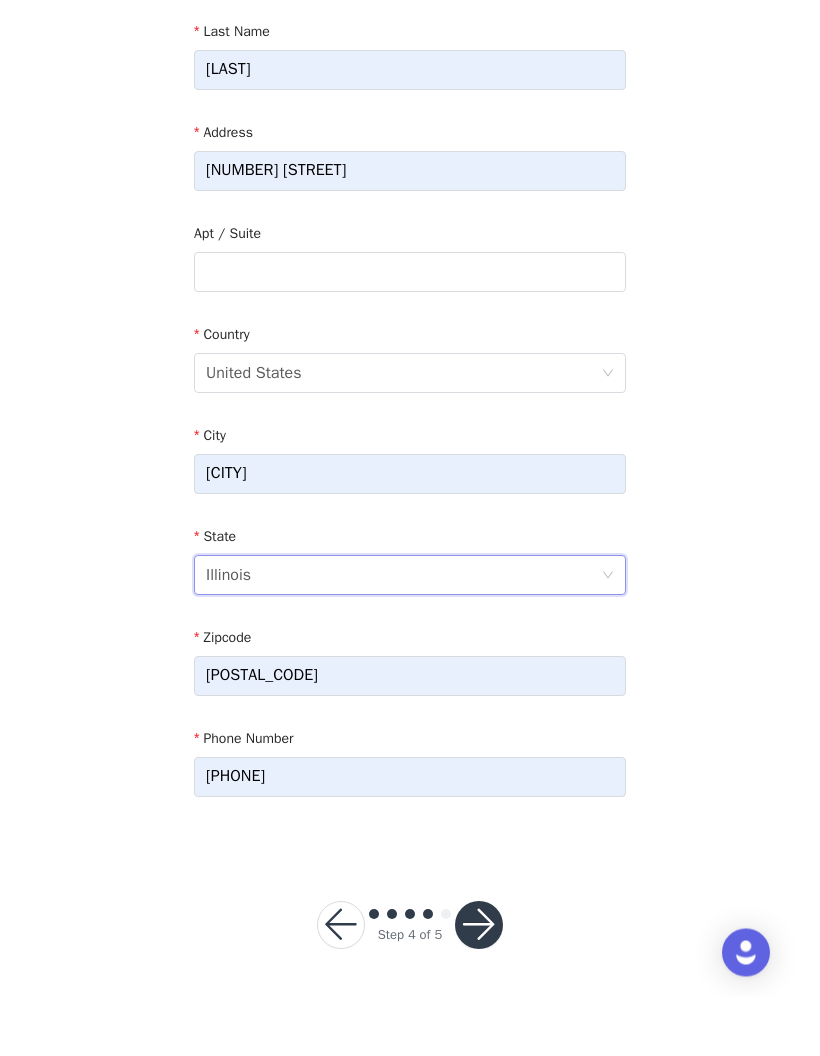 scroll, scrollTop: 329, scrollLeft: 0, axis: vertical 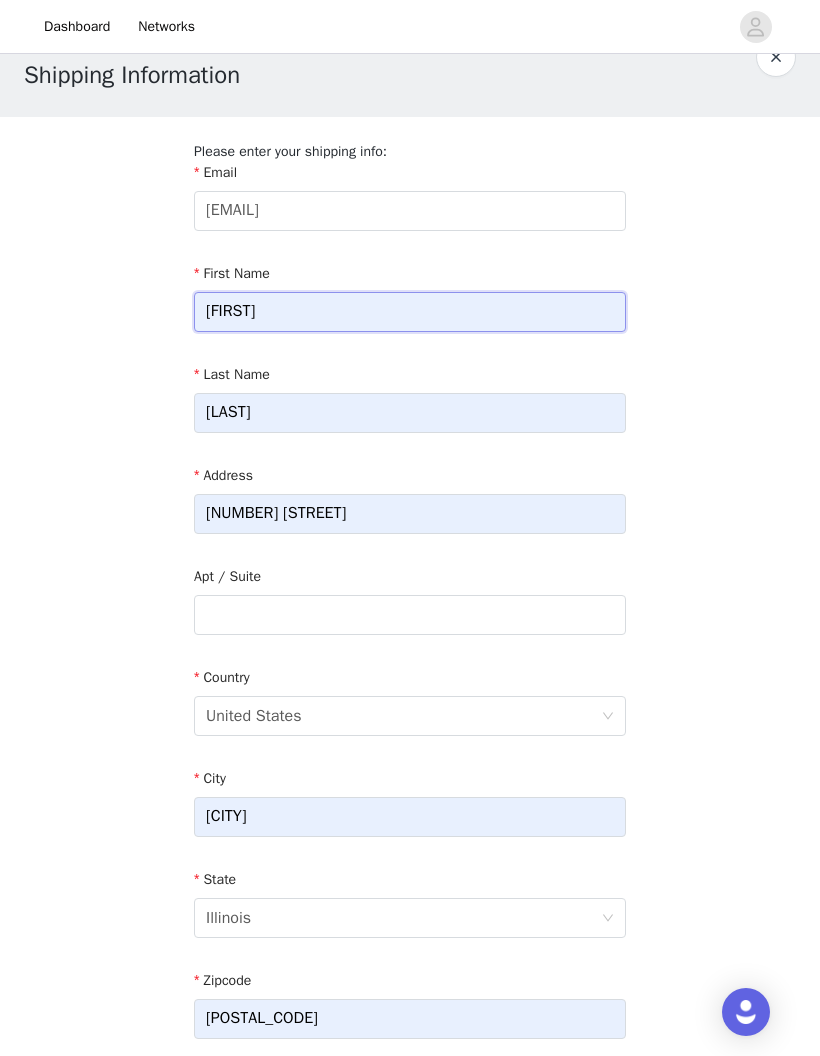 click on "[FIRST]" at bounding box center [410, 312] 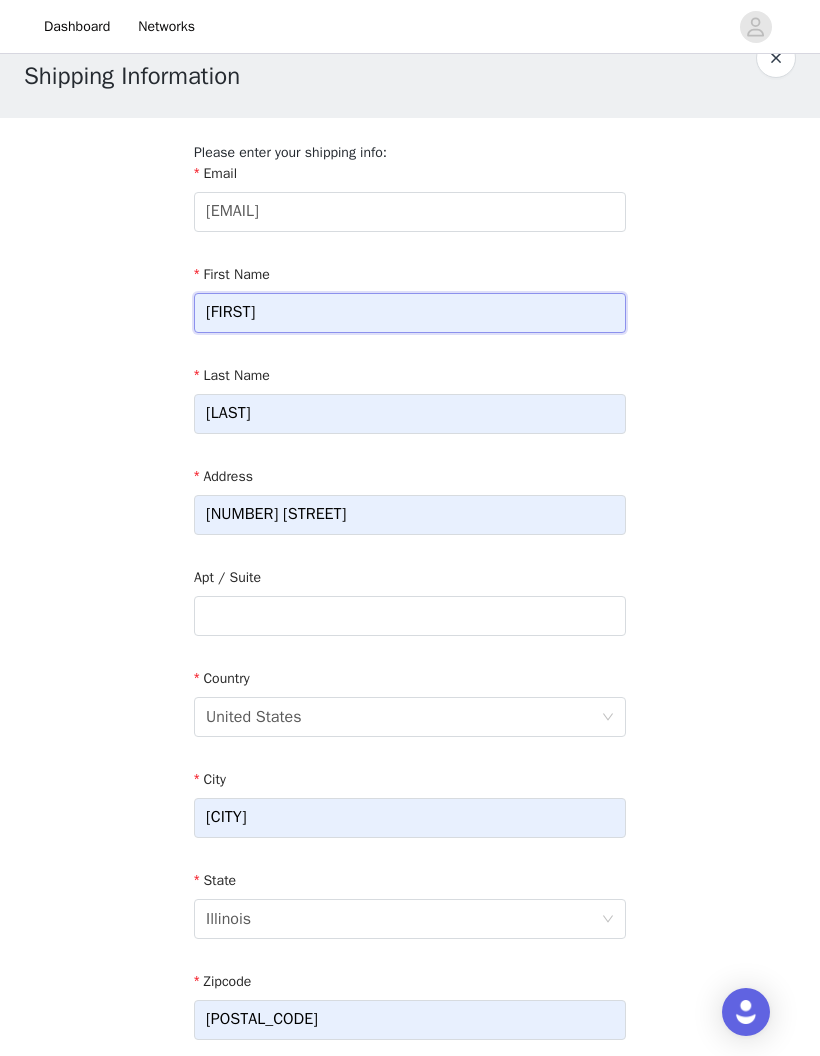 click on "[FIRST]" at bounding box center (410, 313) 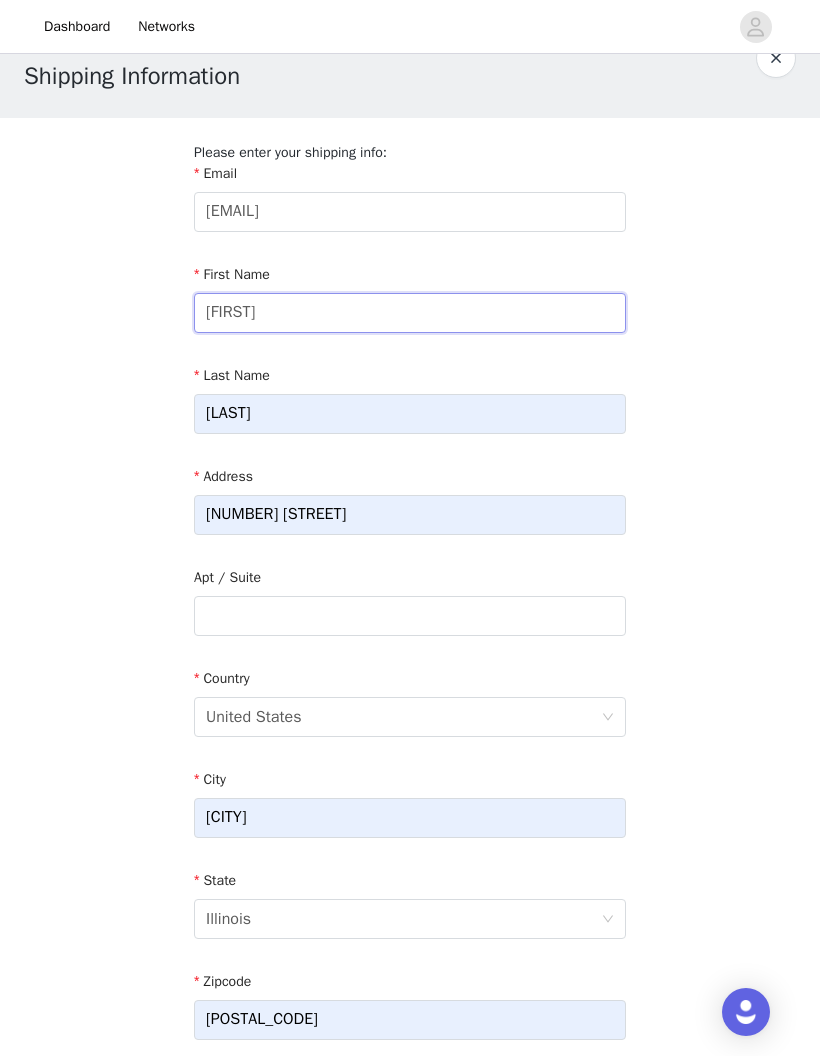 type on "[FIRST]" 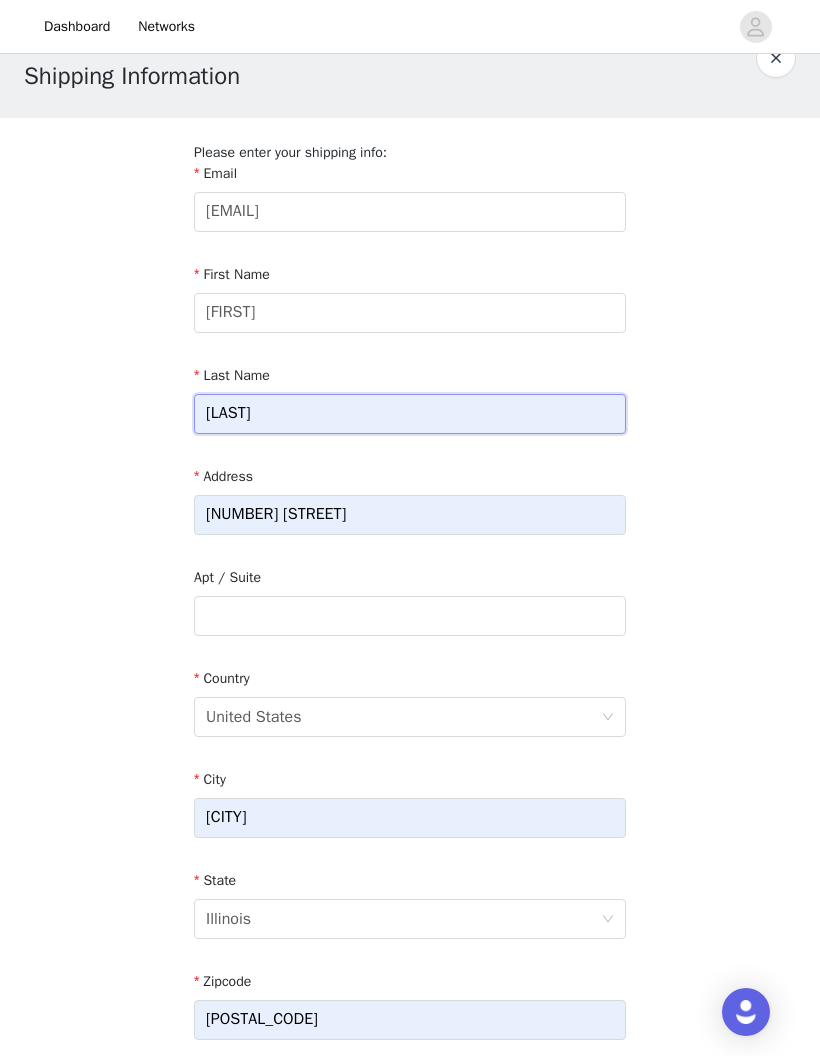 click on "[LAST]" at bounding box center [410, 414] 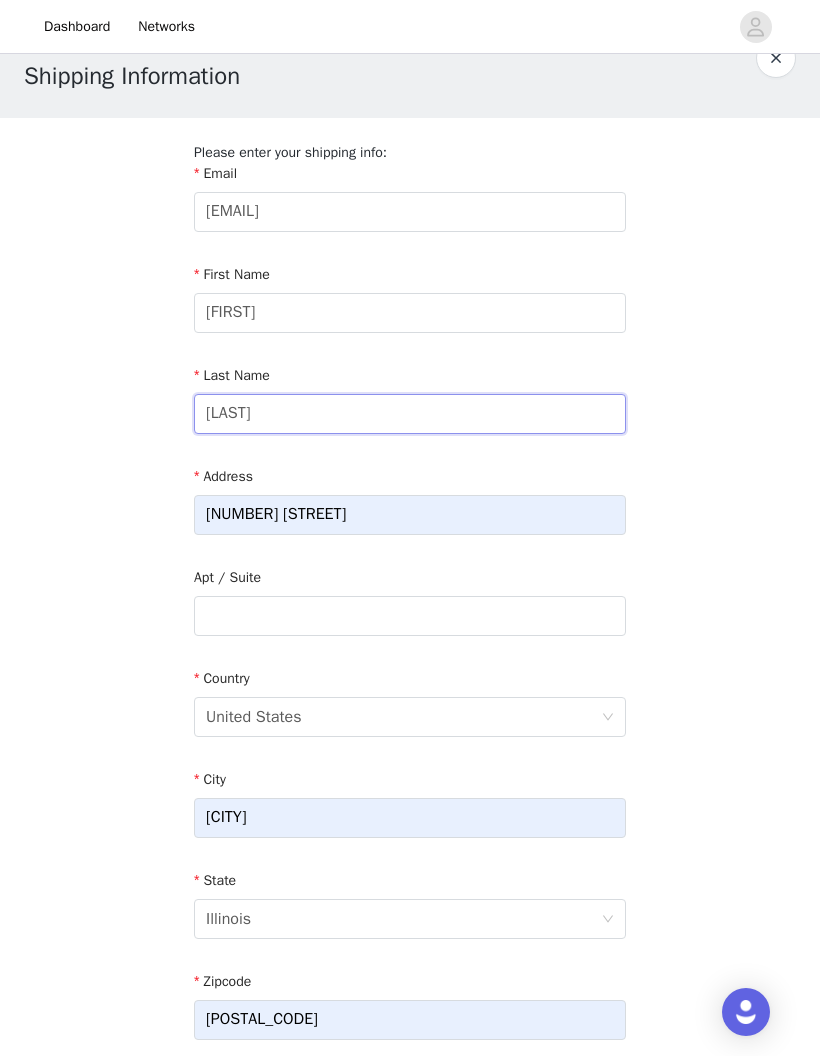 type on "[LAST]" 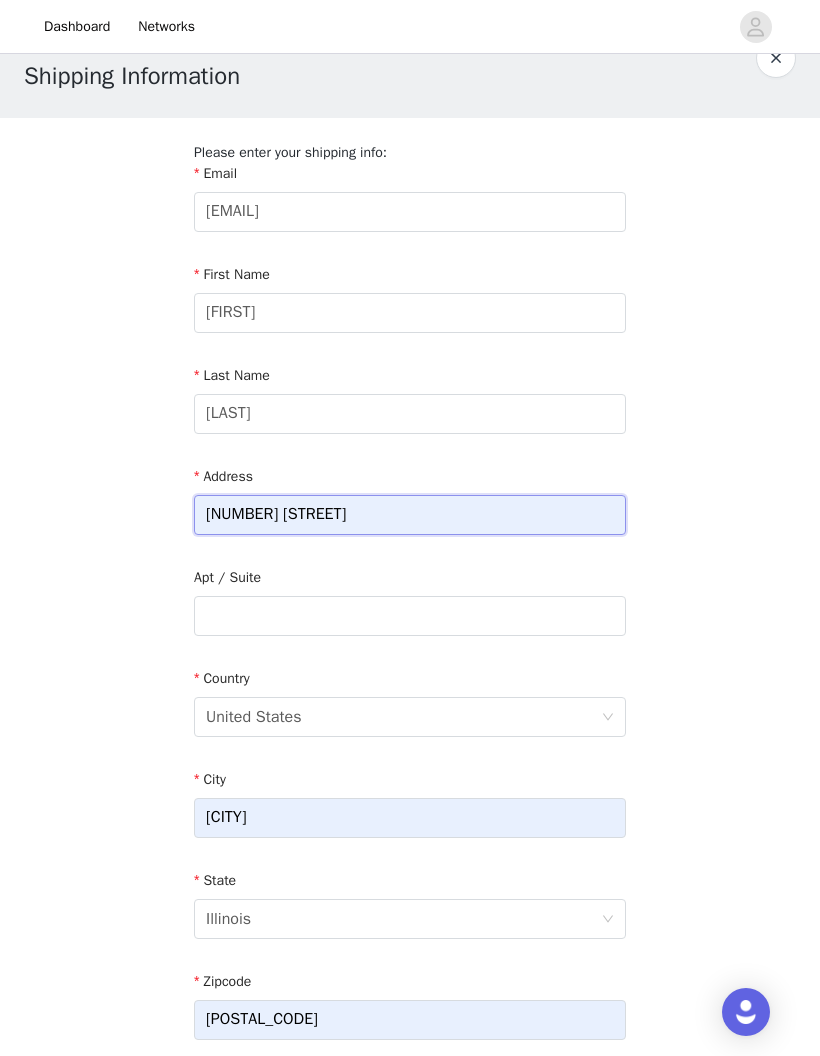 click on "[NUMBER] [STREET]" at bounding box center [410, 515] 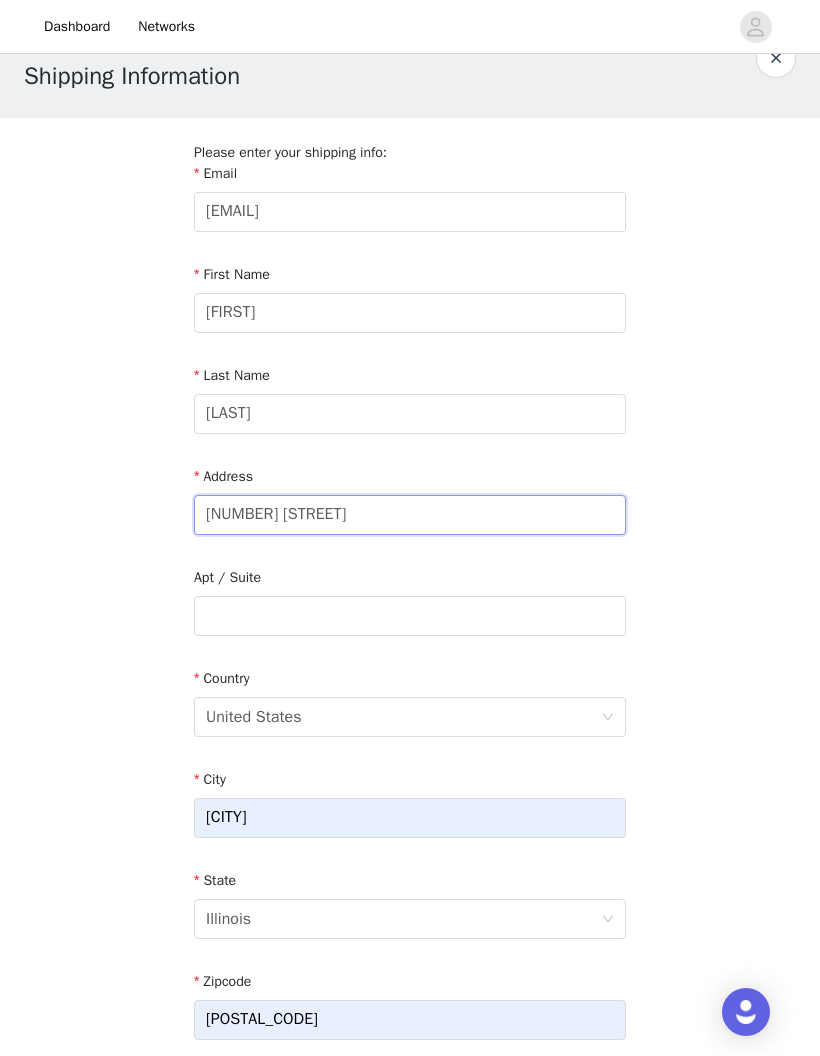 type on "[NUMBER] [STREET]" 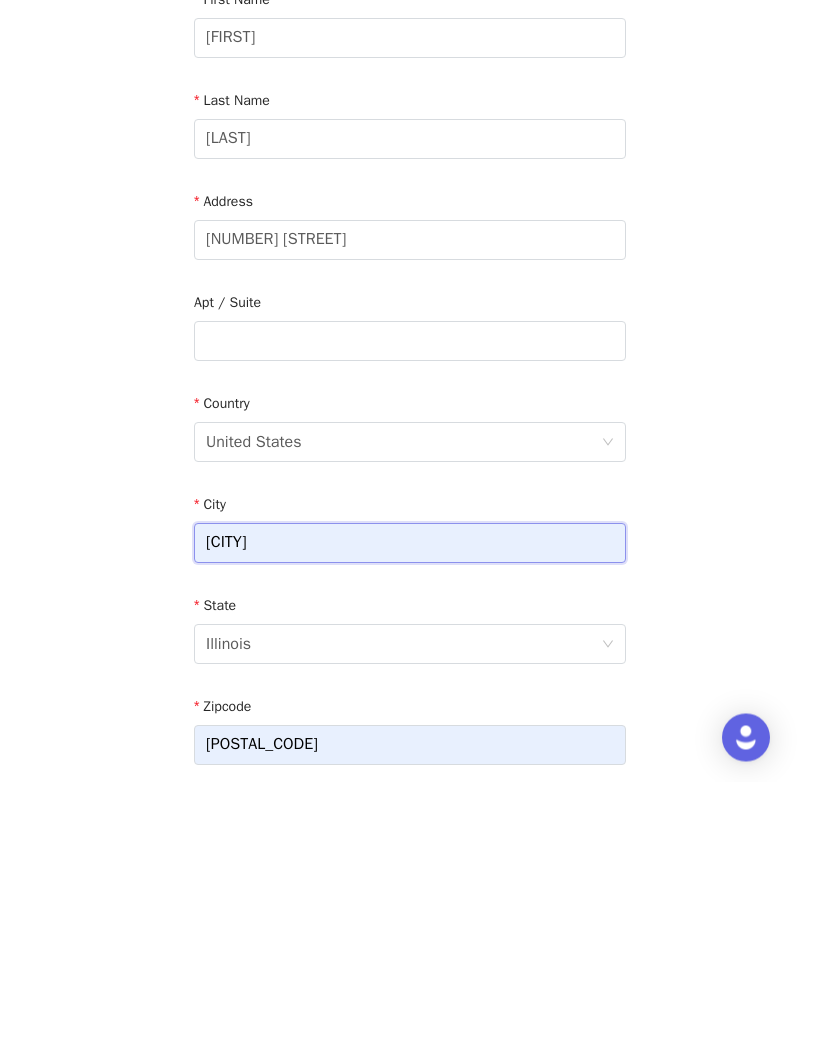click on "[CITY]" at bounding box center [410, 818] 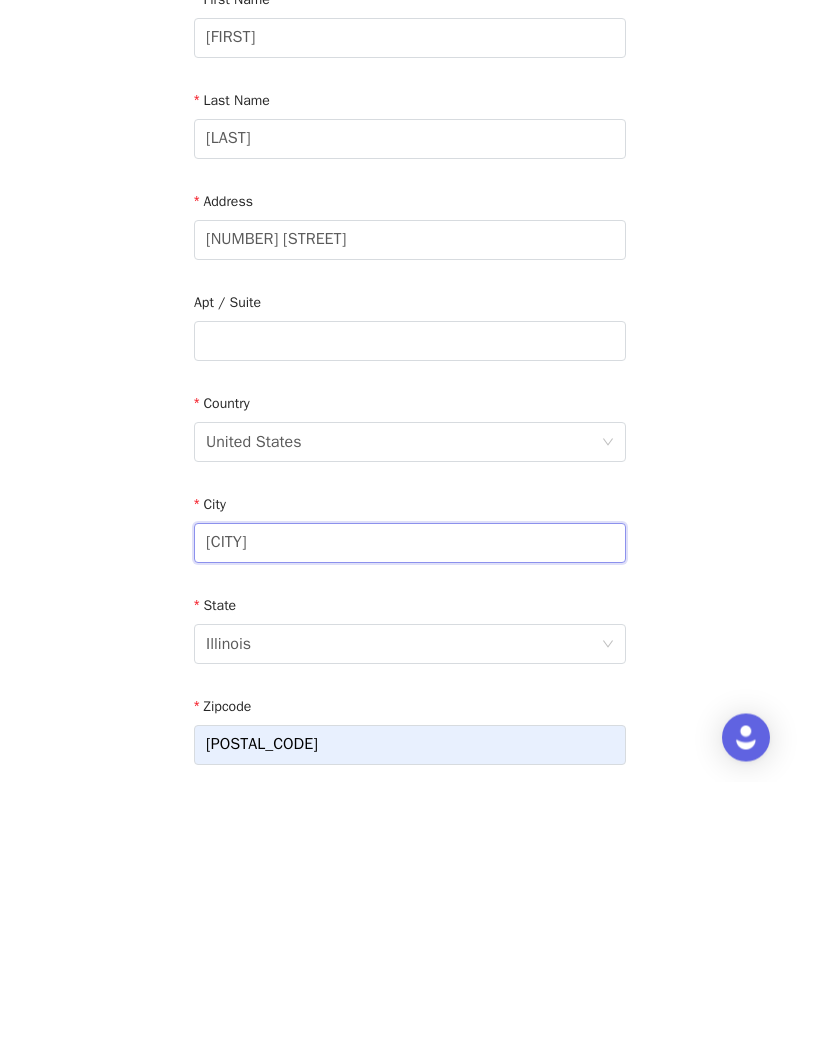 type on "[CITY]" 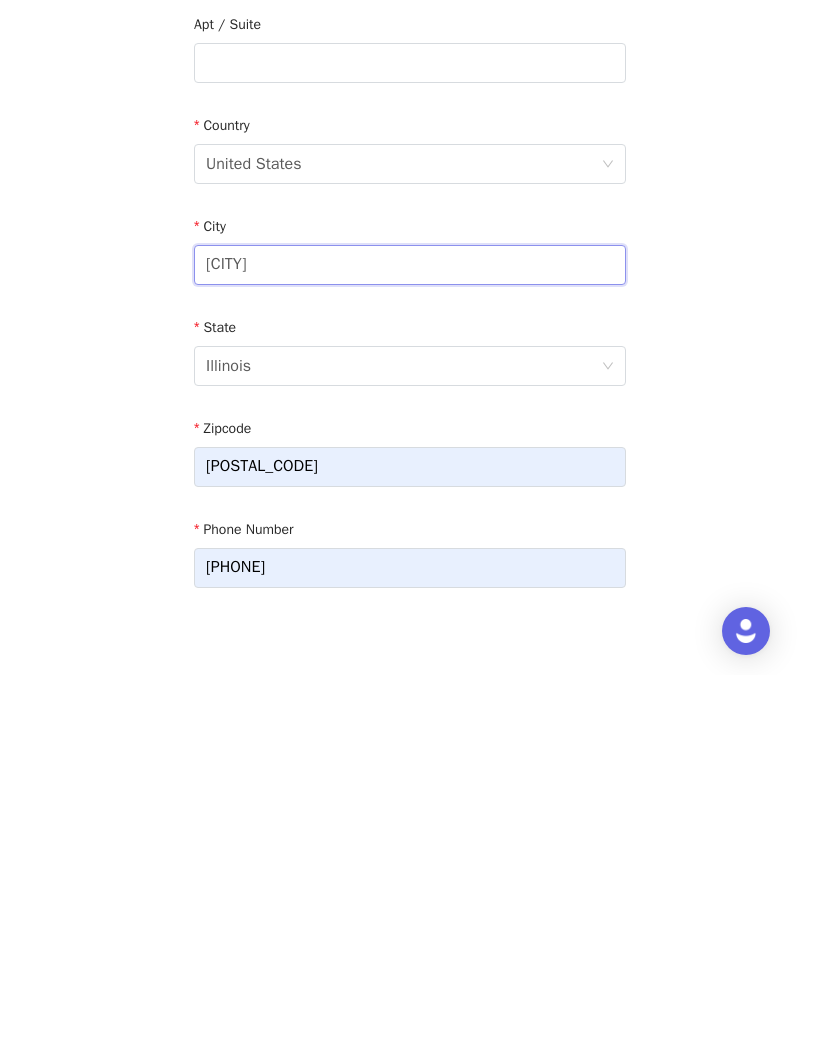 scroll, scrollTop: 237, scrollLeft: 0, axis: vertical 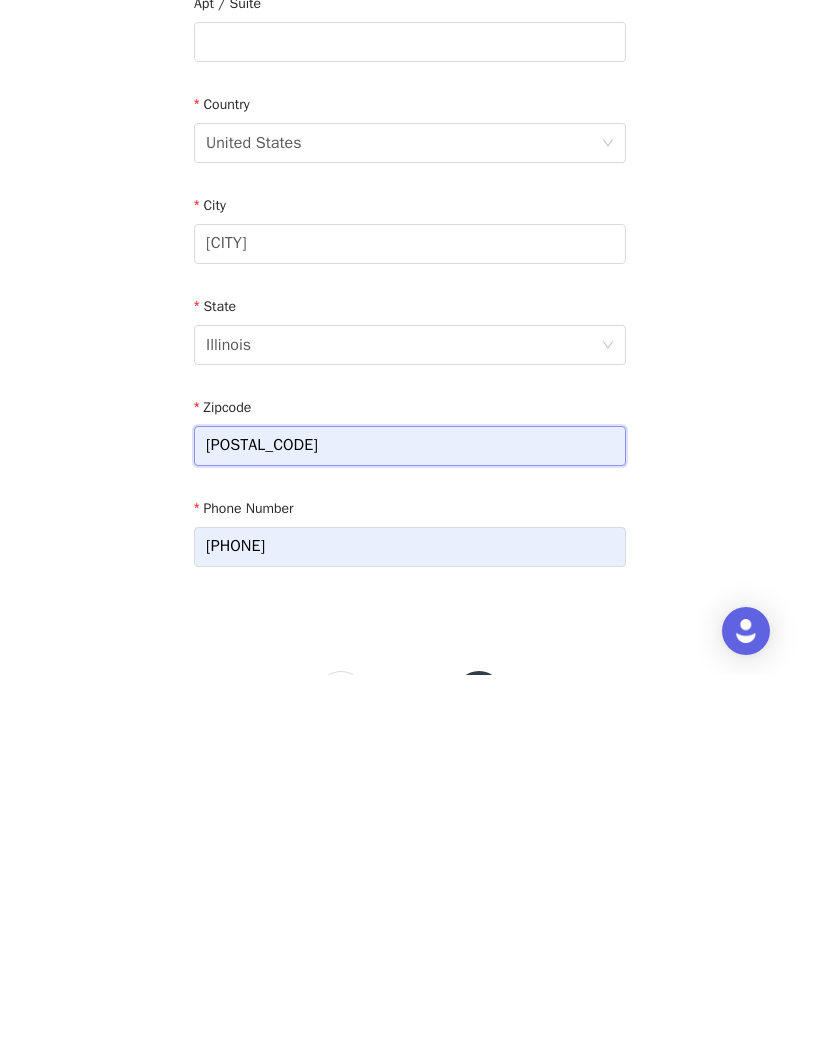 click on "[POSTAL_CODE]" at bounding box center [410, 827] 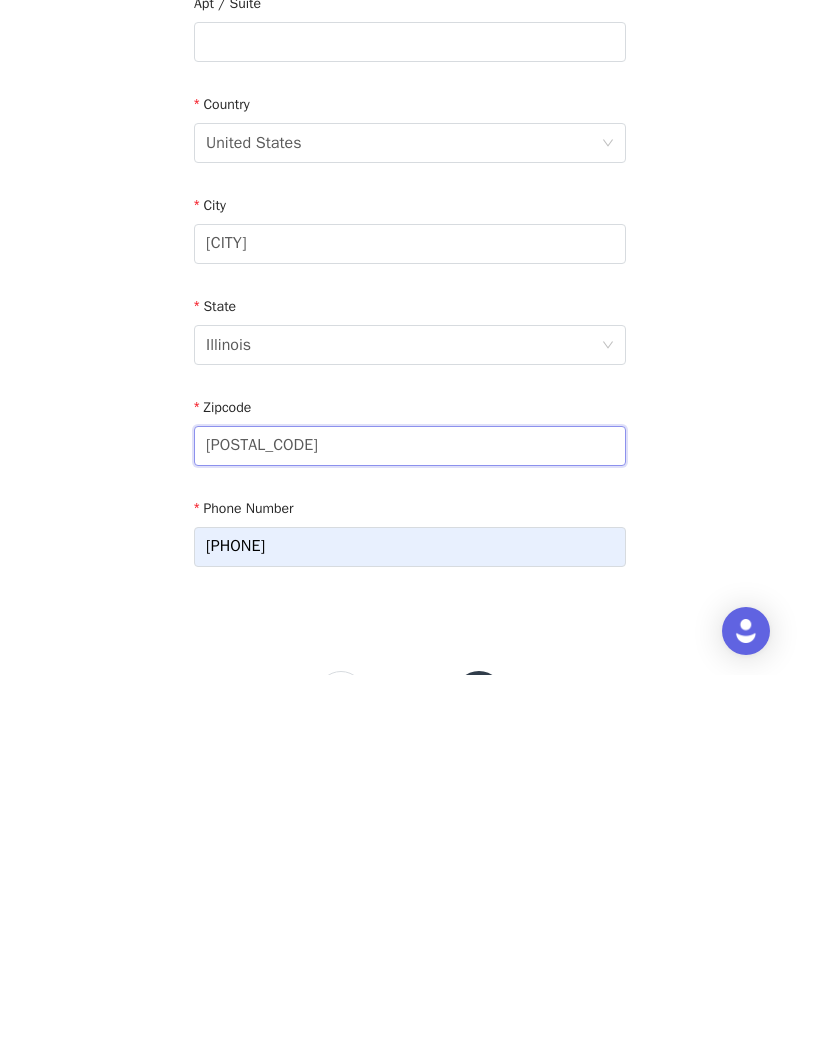 type on "[POSTAL_CODE]" 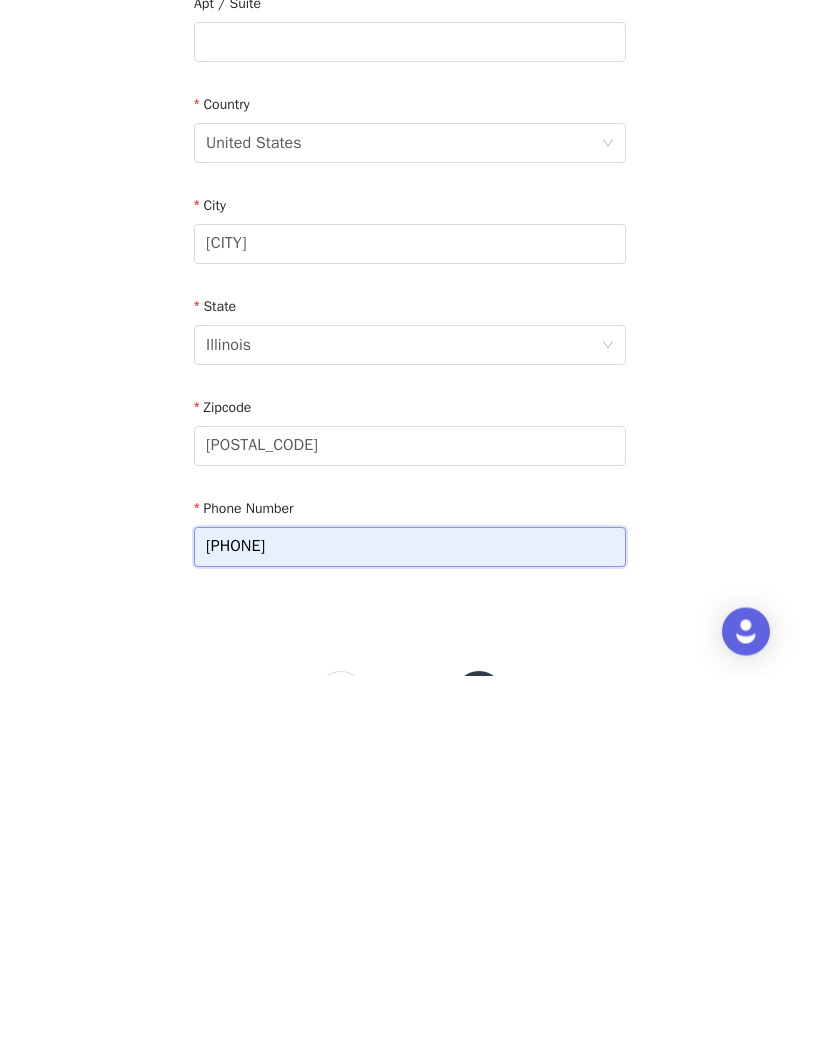 click on "[PHONE]" at bounding box center [410, 928] 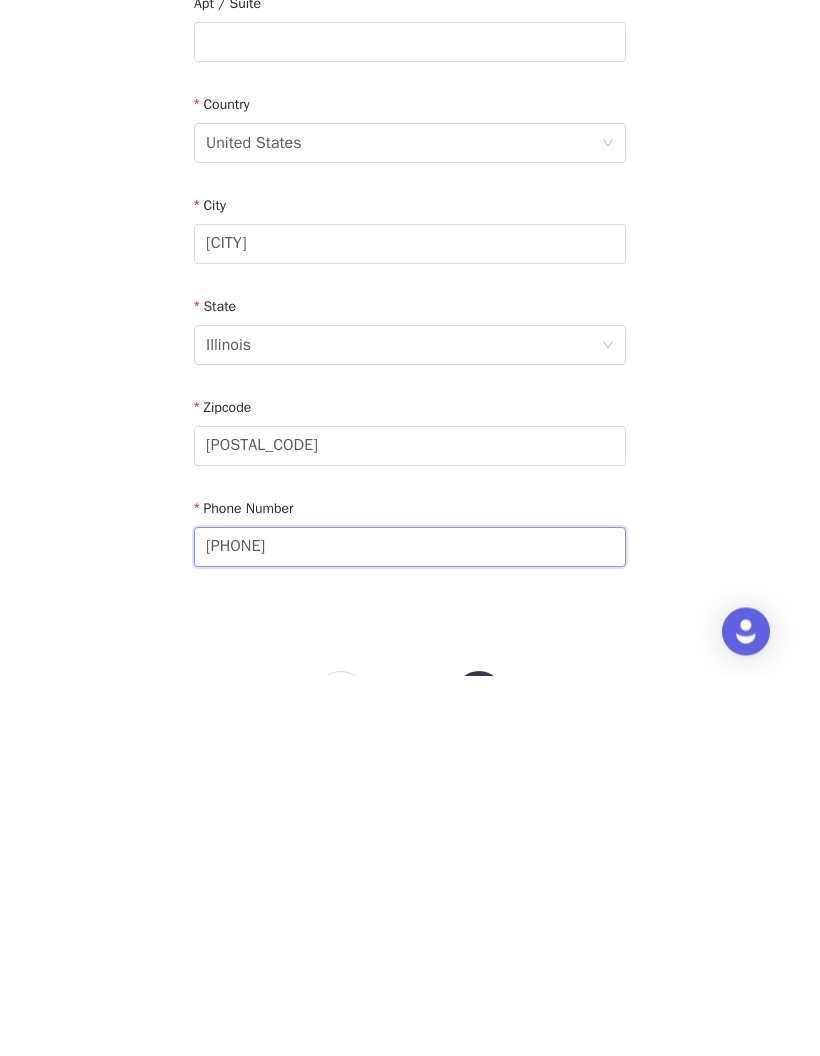 type on "[PHONE]" 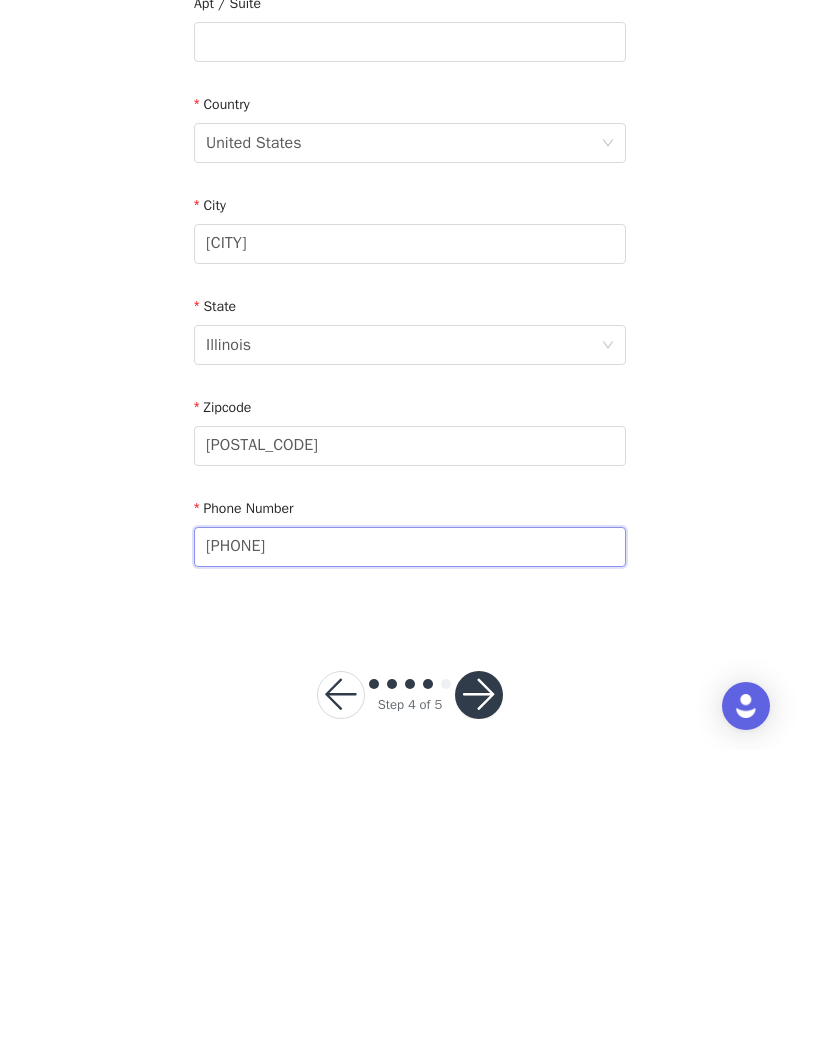 scroll, scrollTop: 328, scrollLeft: 0, axis: vertical 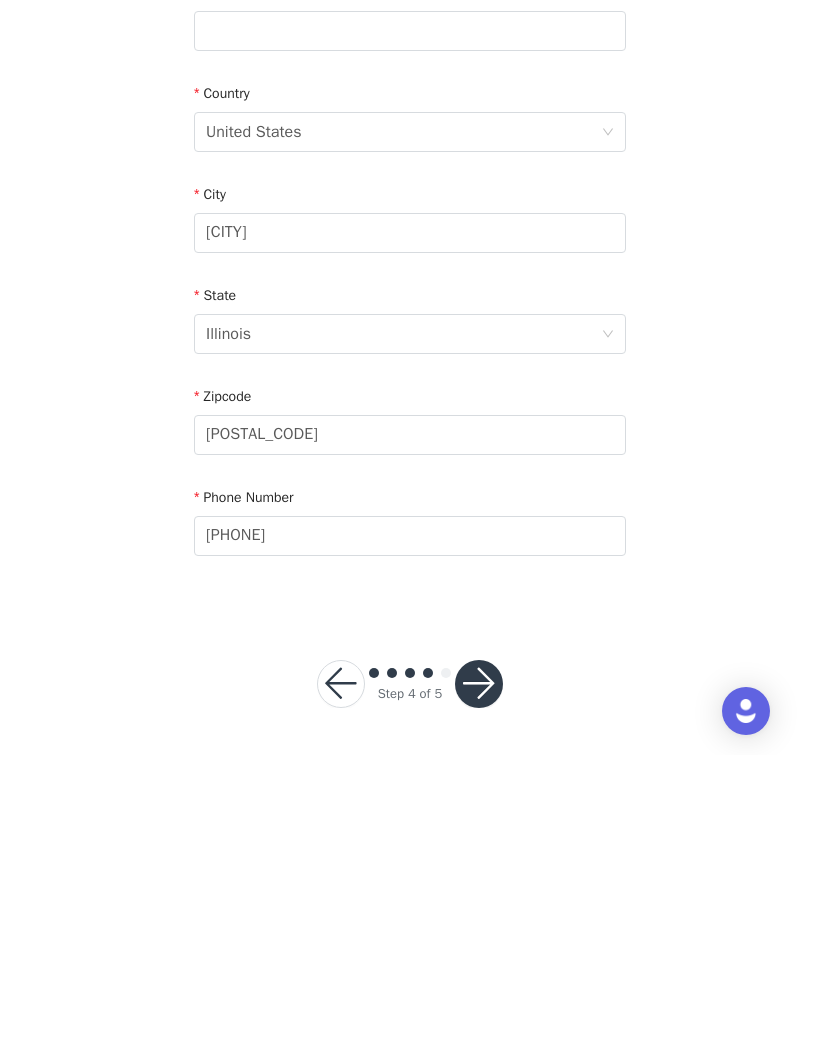 click at bounding box center (479, 985) 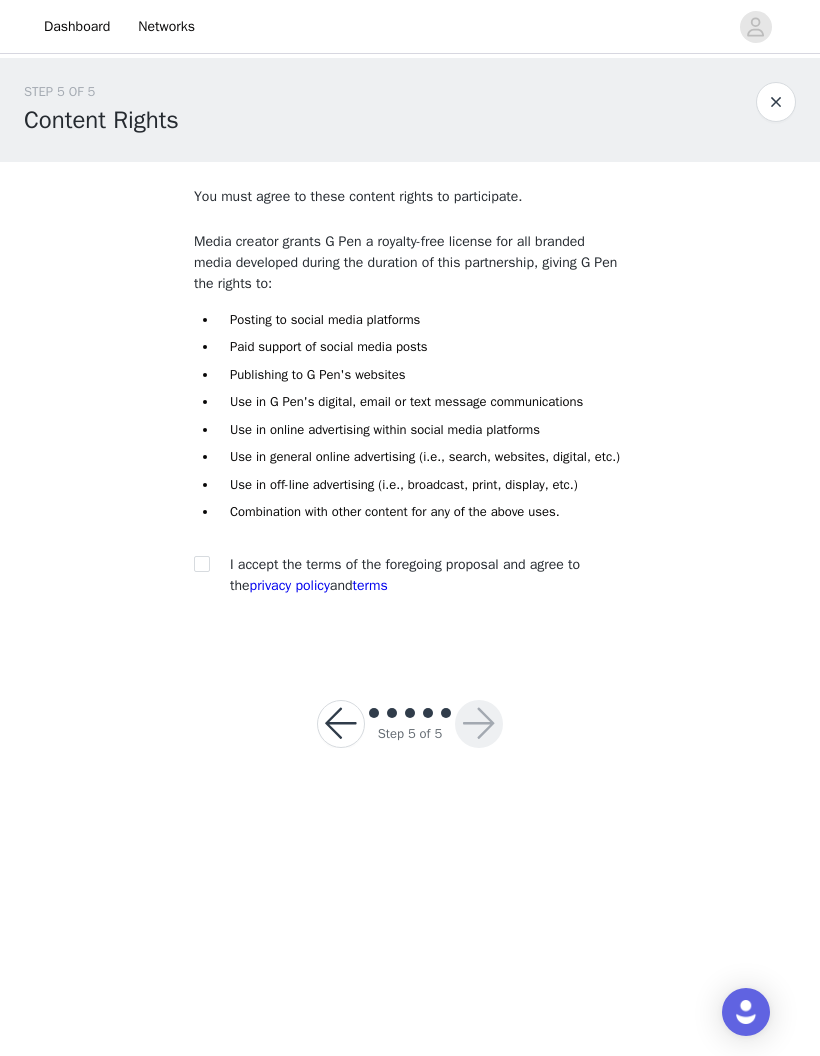 click at bounding box center [208, 564] 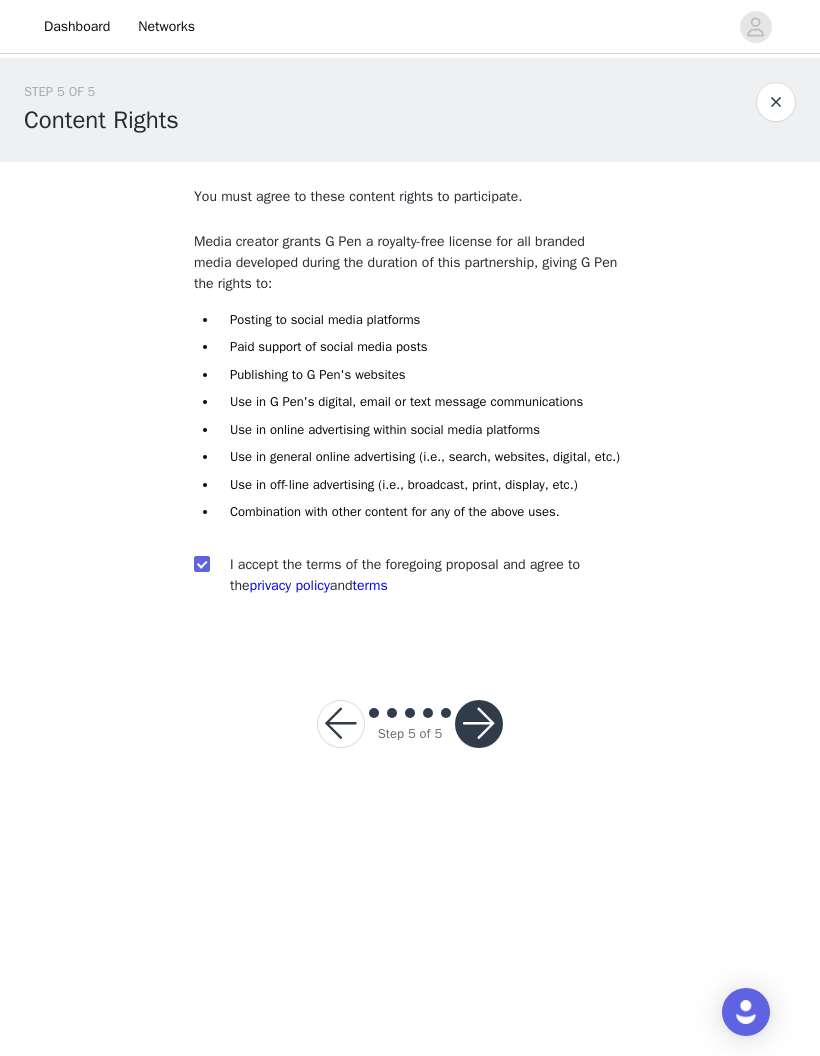 click at bounding box center [479, 724] 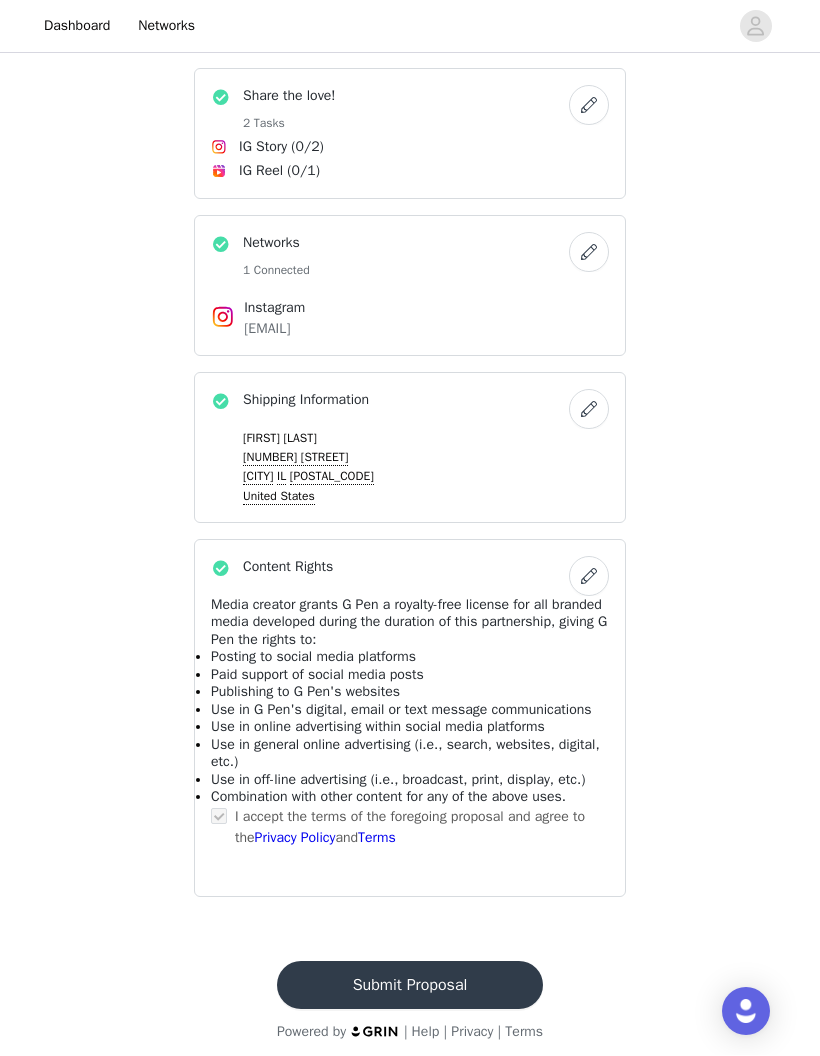 scroll, scrollTop: 683, scrollLeft: 0, axis: vertical 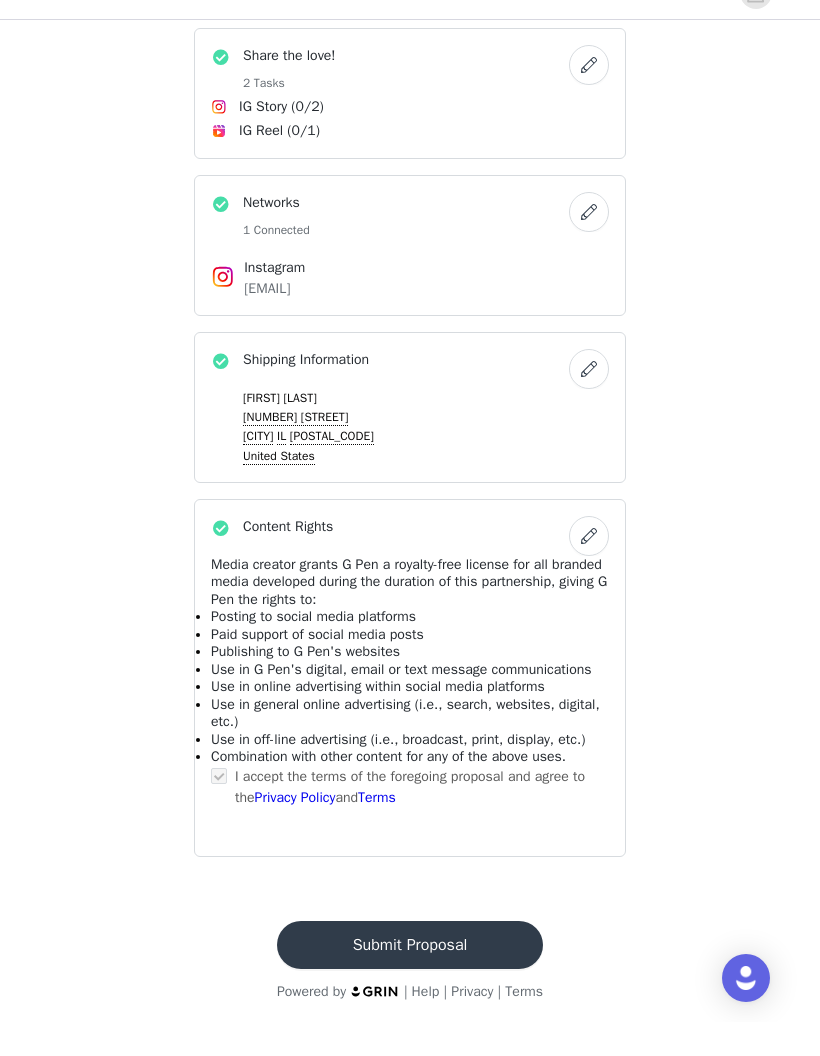 click on "Submit Proposal" at bounding box center [410, 979] 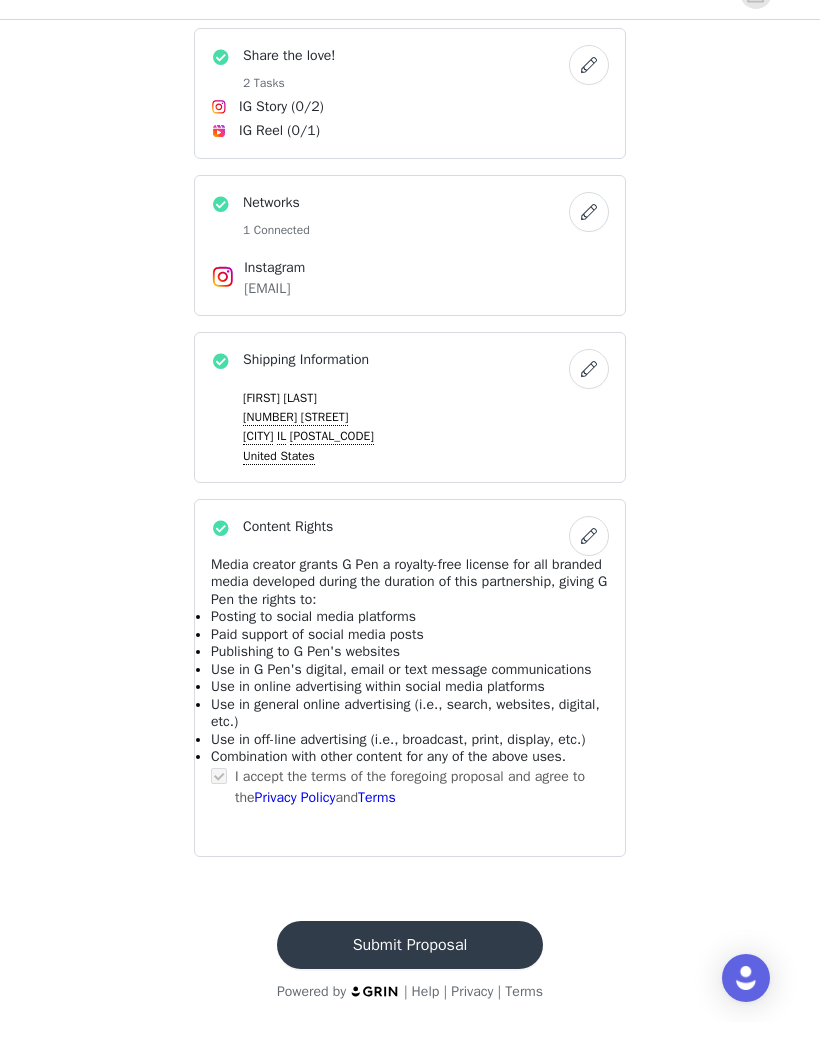scroll, scrollTop: 0, scrollLeft: 0, axis: both 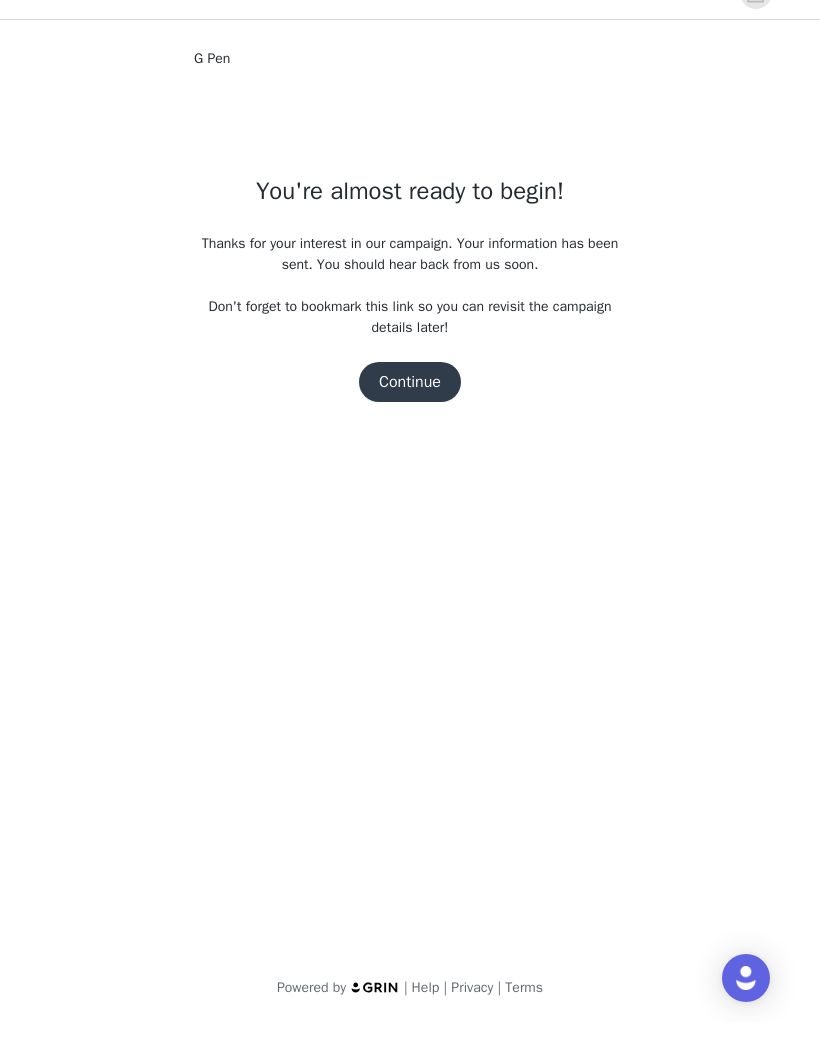 click on "Continue" at bounding box center [410, 416] 